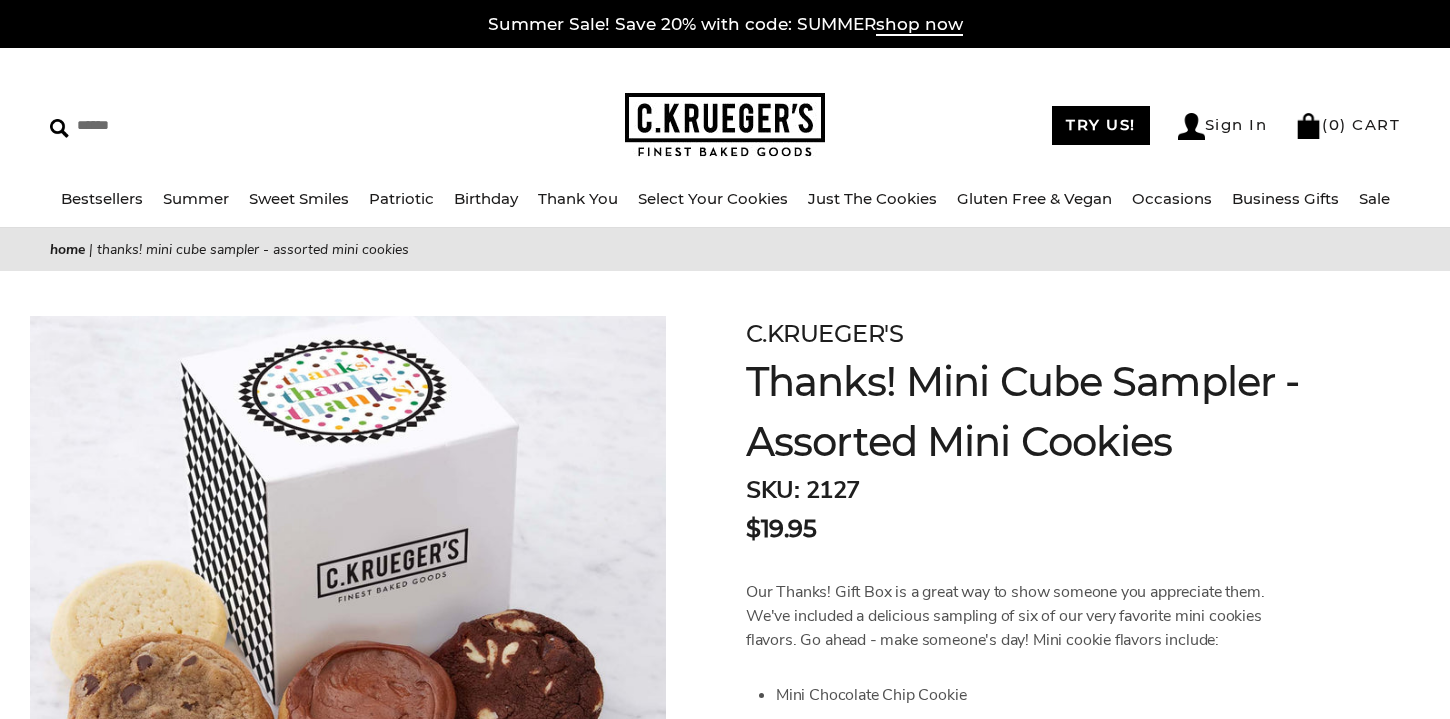 scroll, scrollTop: 0, scrollLeft: 0, axis: both 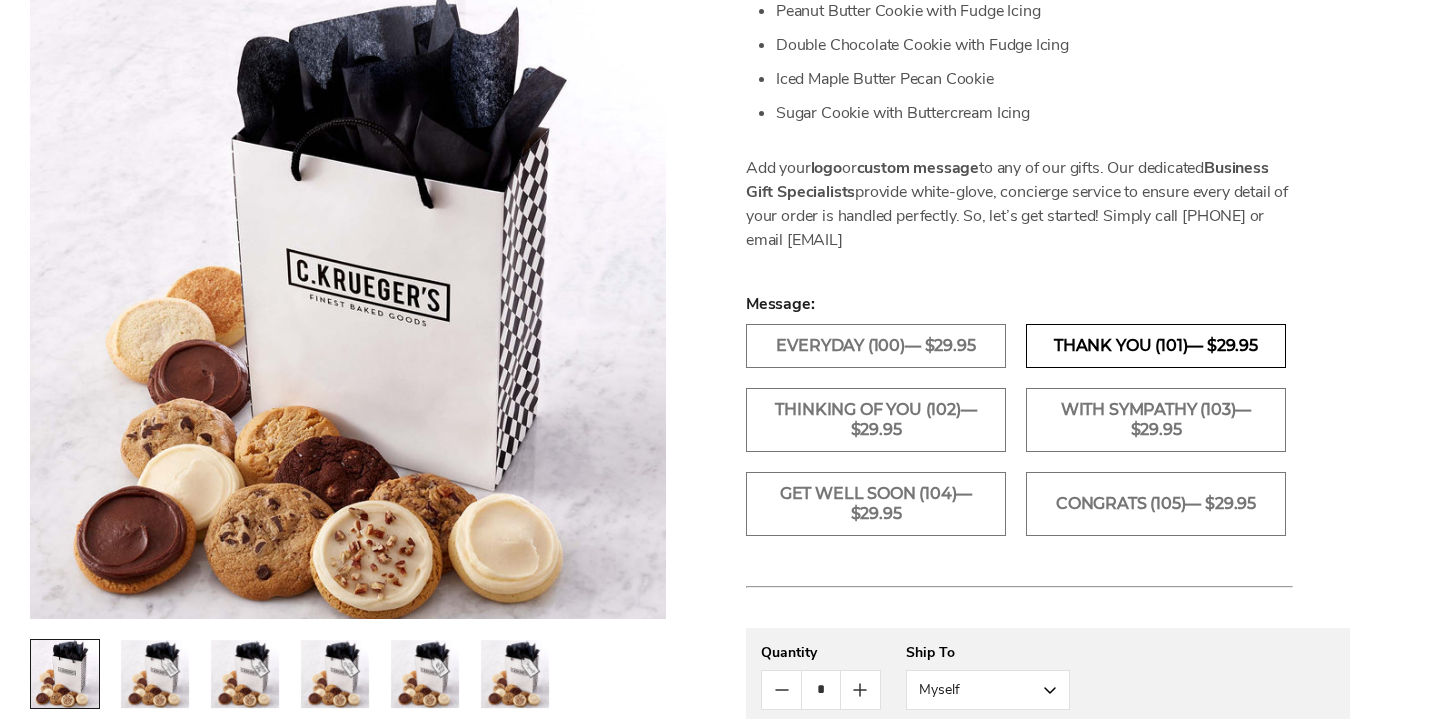 click on "Thank You (101)— $29.95" at bounding box center (1156, 346) 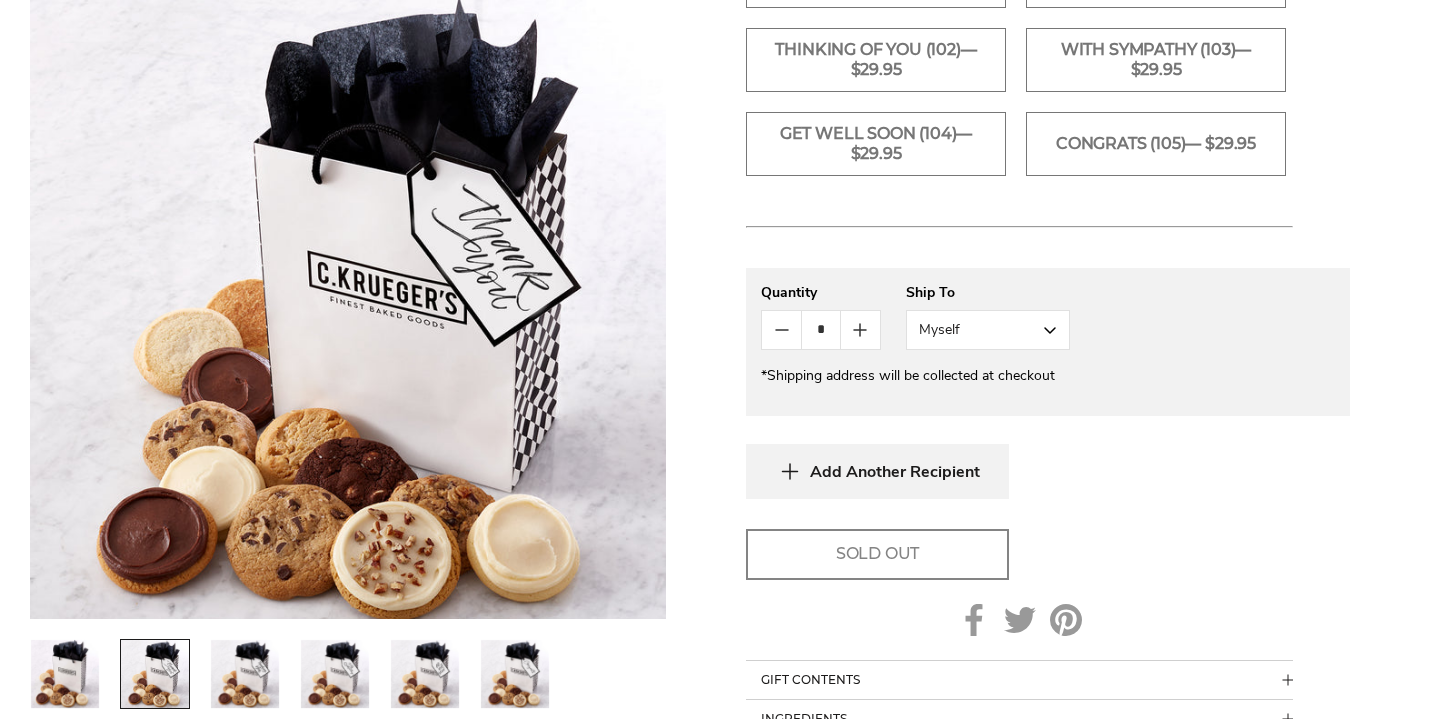 scroll, scrollTop: 1333, scrollLeft: 0, axis: vertical 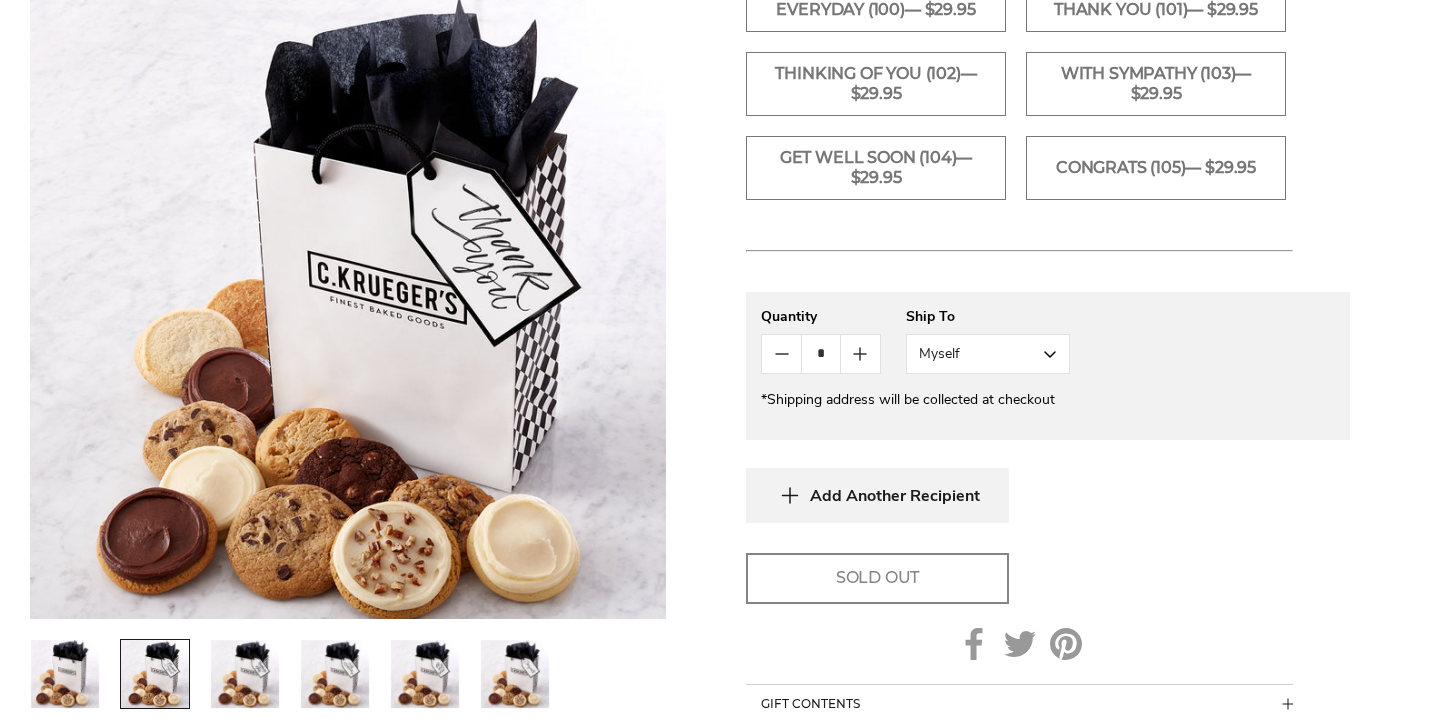 click on "Myself" at bounding box center (988, 354) 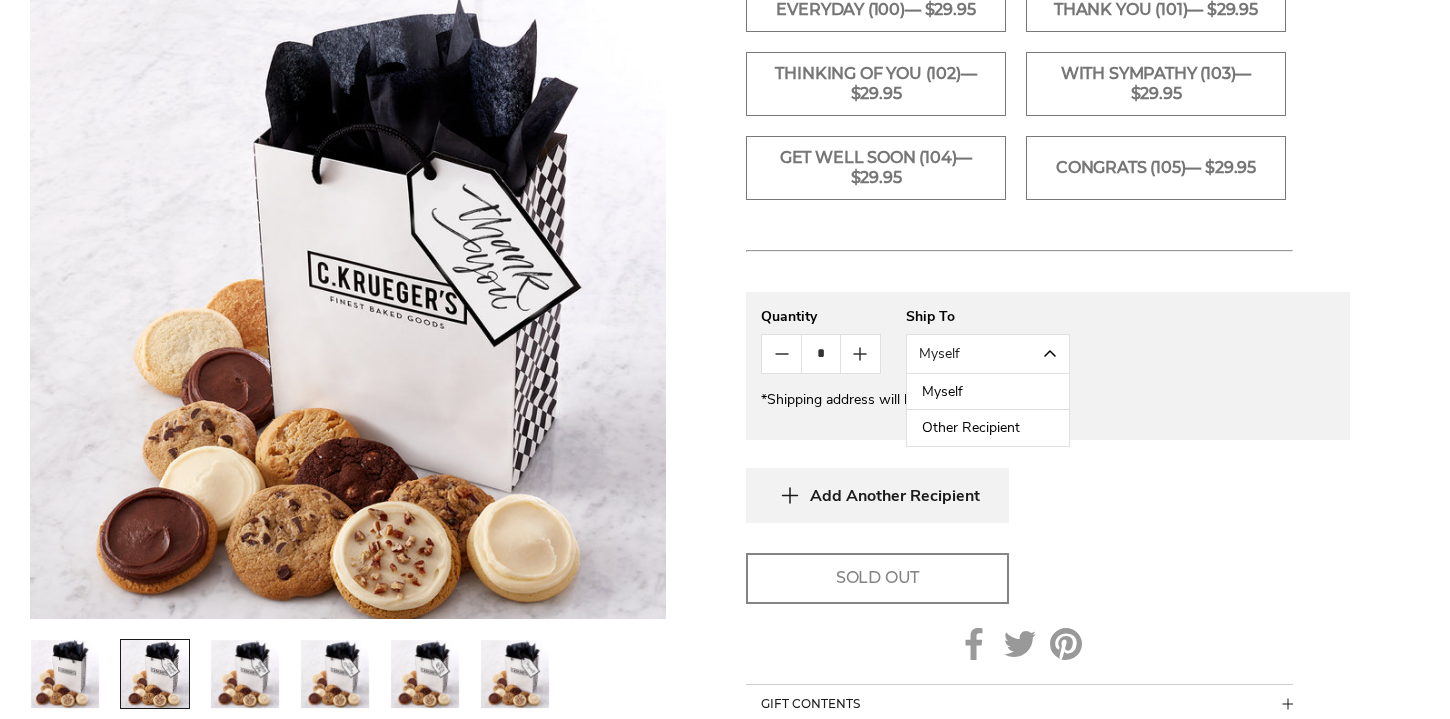 click on "Other Recipient" at bounding box center (988, 428) 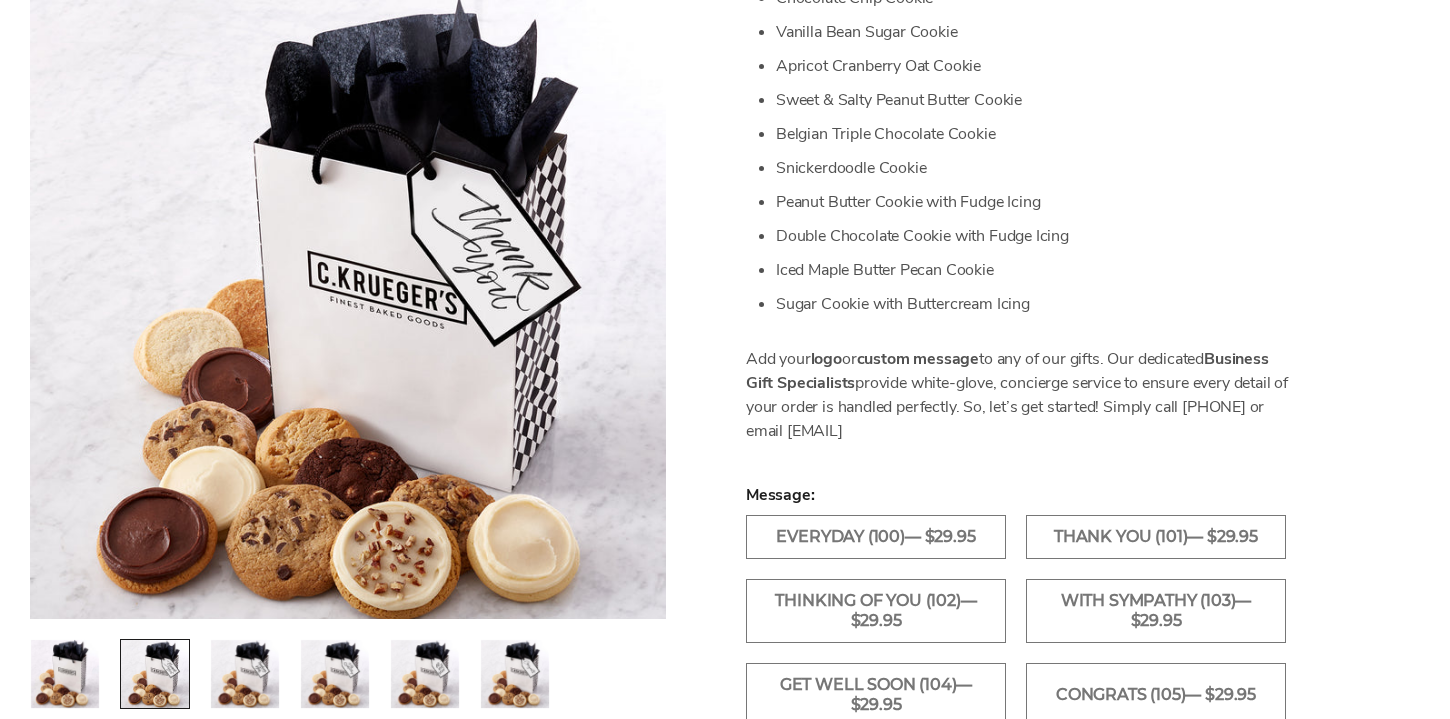 scroll, scrollTop: 1105, scrollLeft: 0, axis: vertical 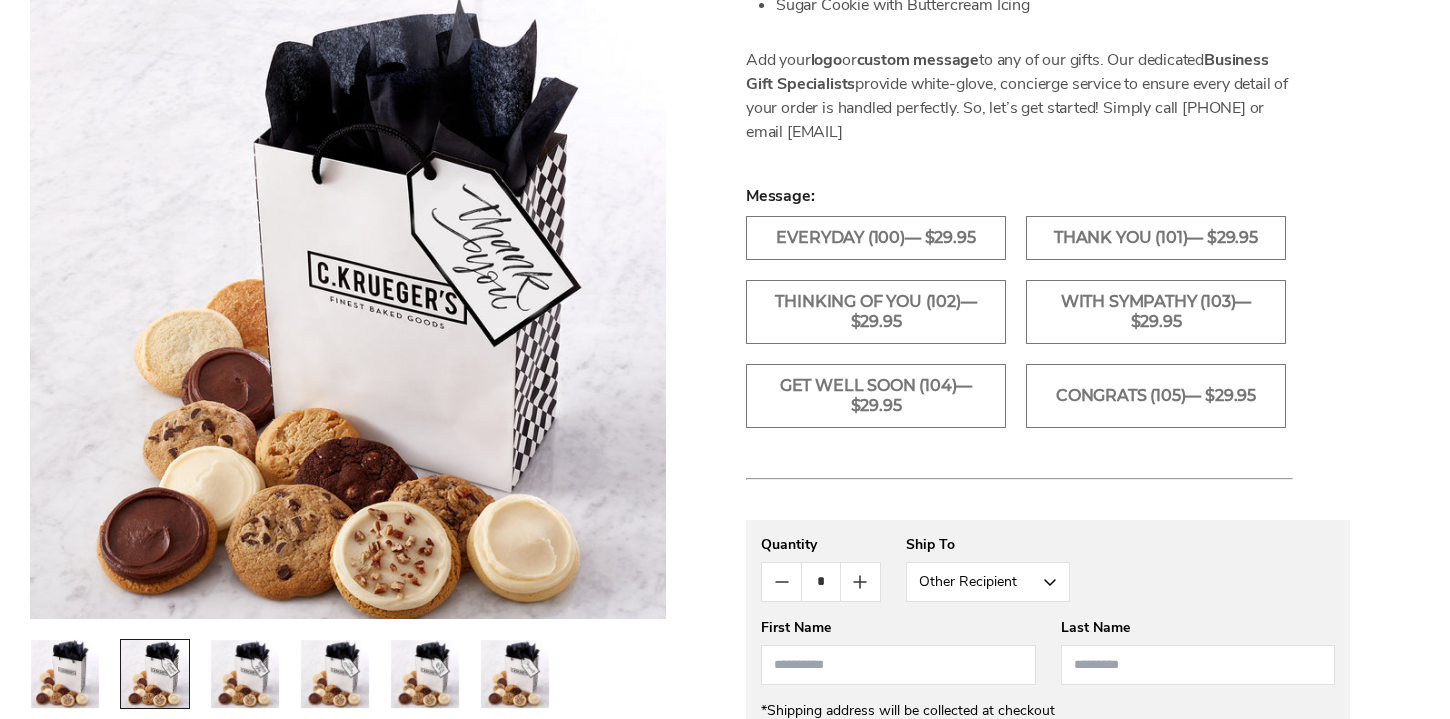 click on "Everyday (100)— $29.95" at bounding box center (876, 248) 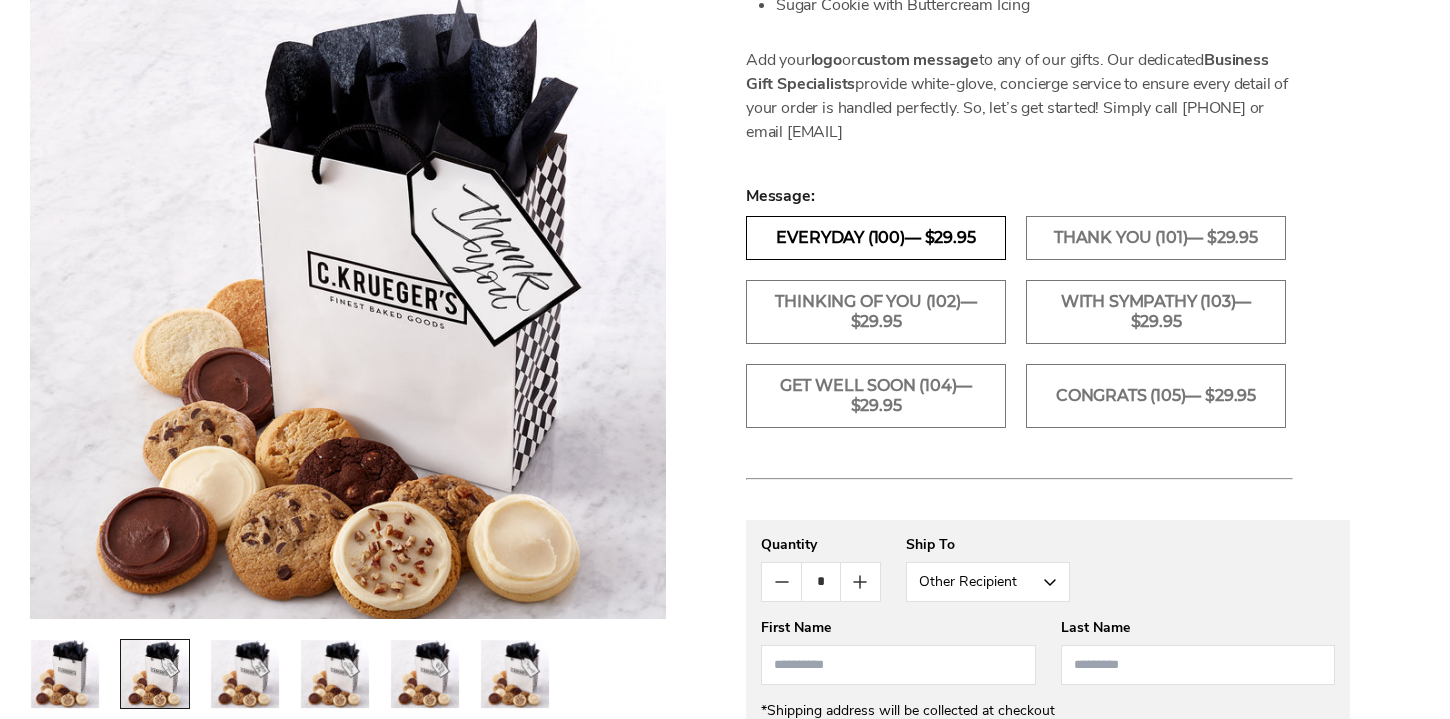 click on "Everyday (100)— $29.95" at bounding box center (876, 238) 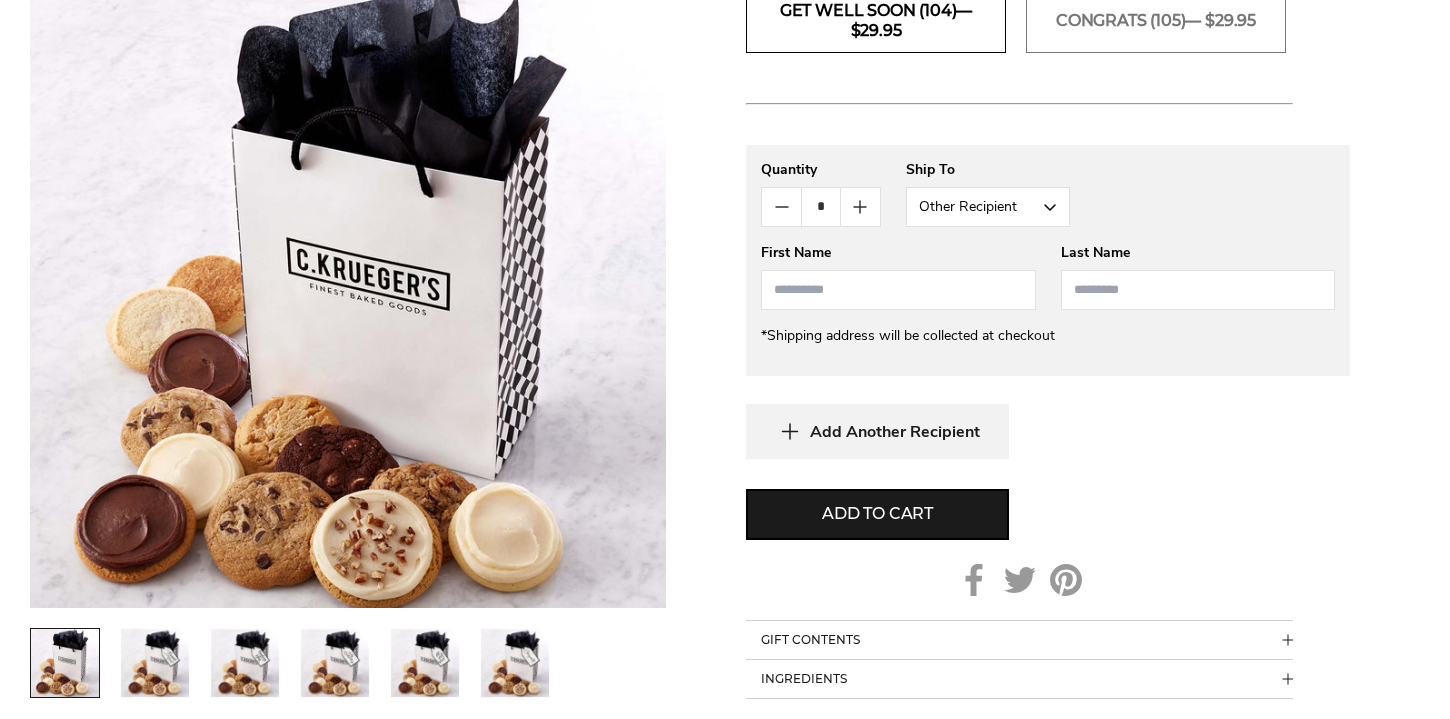 scroll, scrollTop: 1460, scrollLeft: 0, axis: vertical 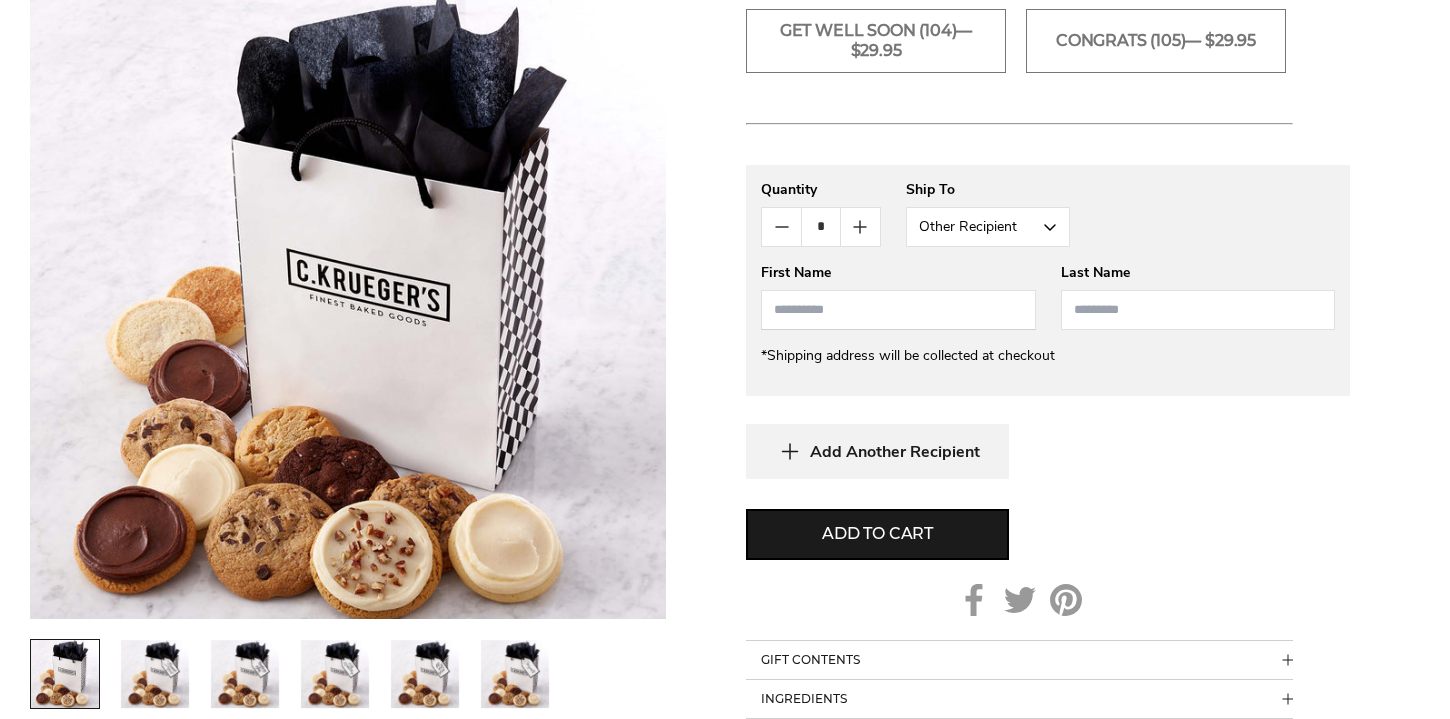 click at bounding box center (898, 310) 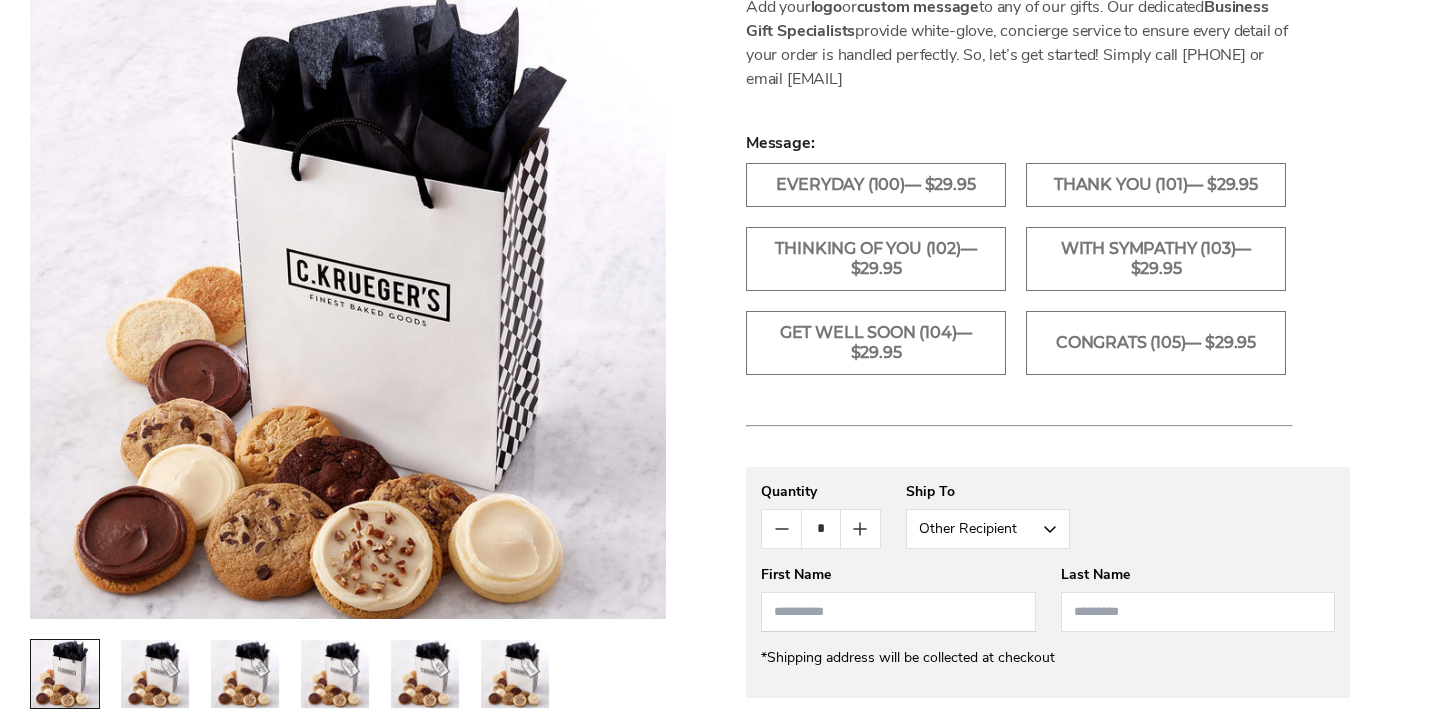 scroll, scrollTop: 1192, scrollLeft: 0, axis: vertical 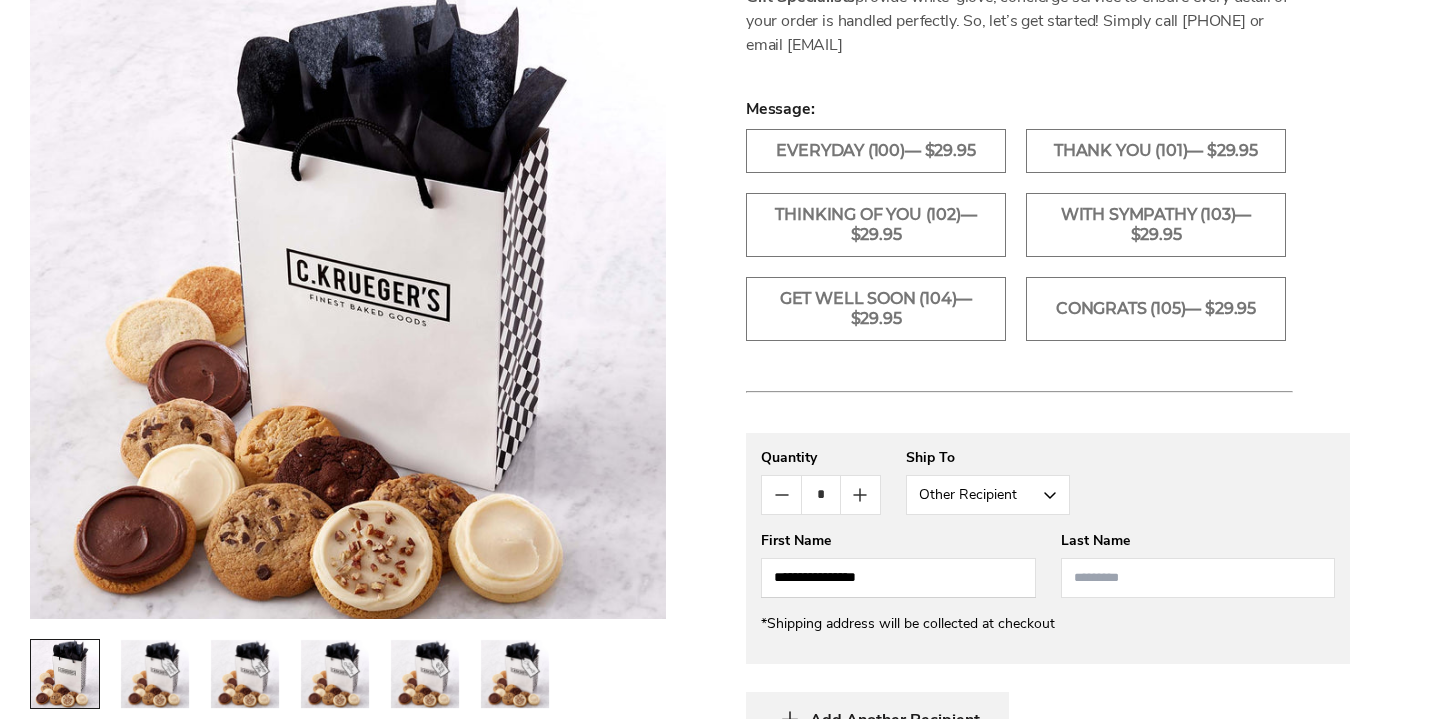 type on "**********" 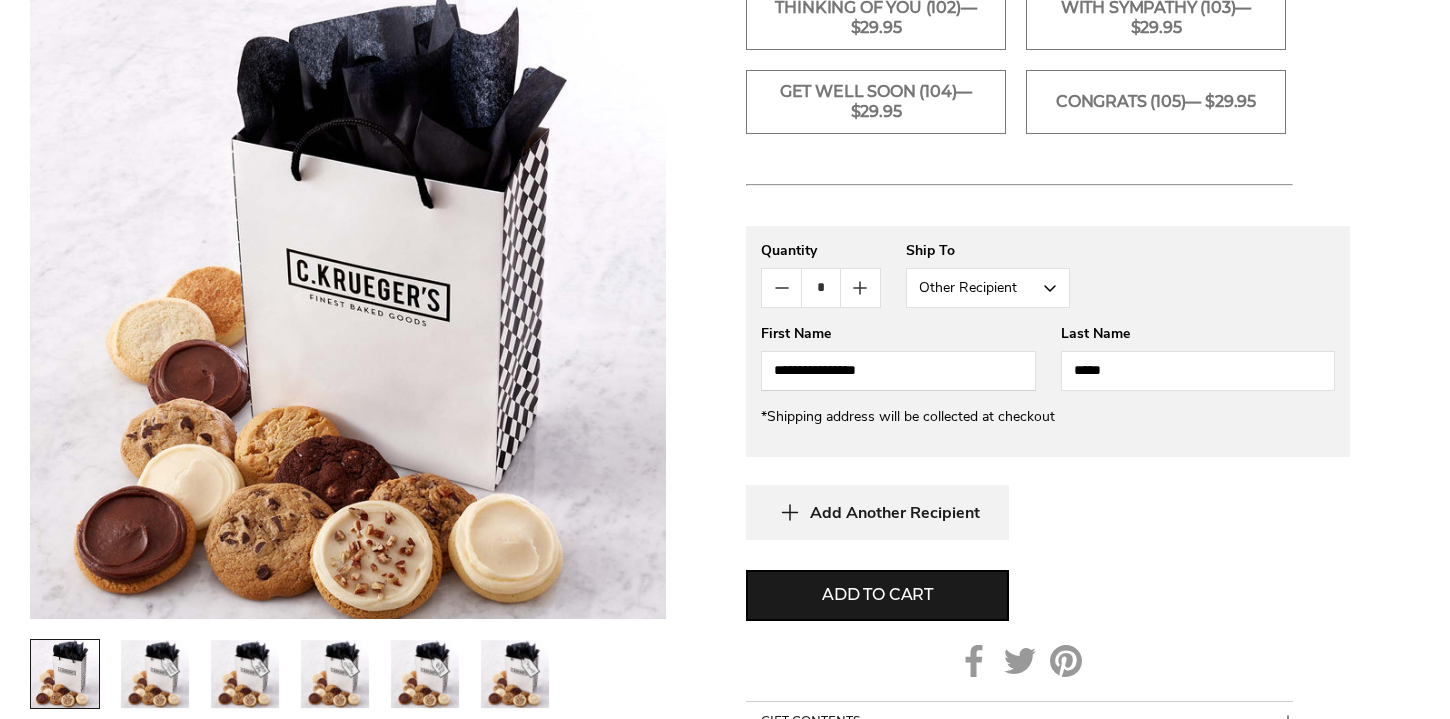 scroll, scrollTop: 1420, scrollLeft: 0, axis: vertical 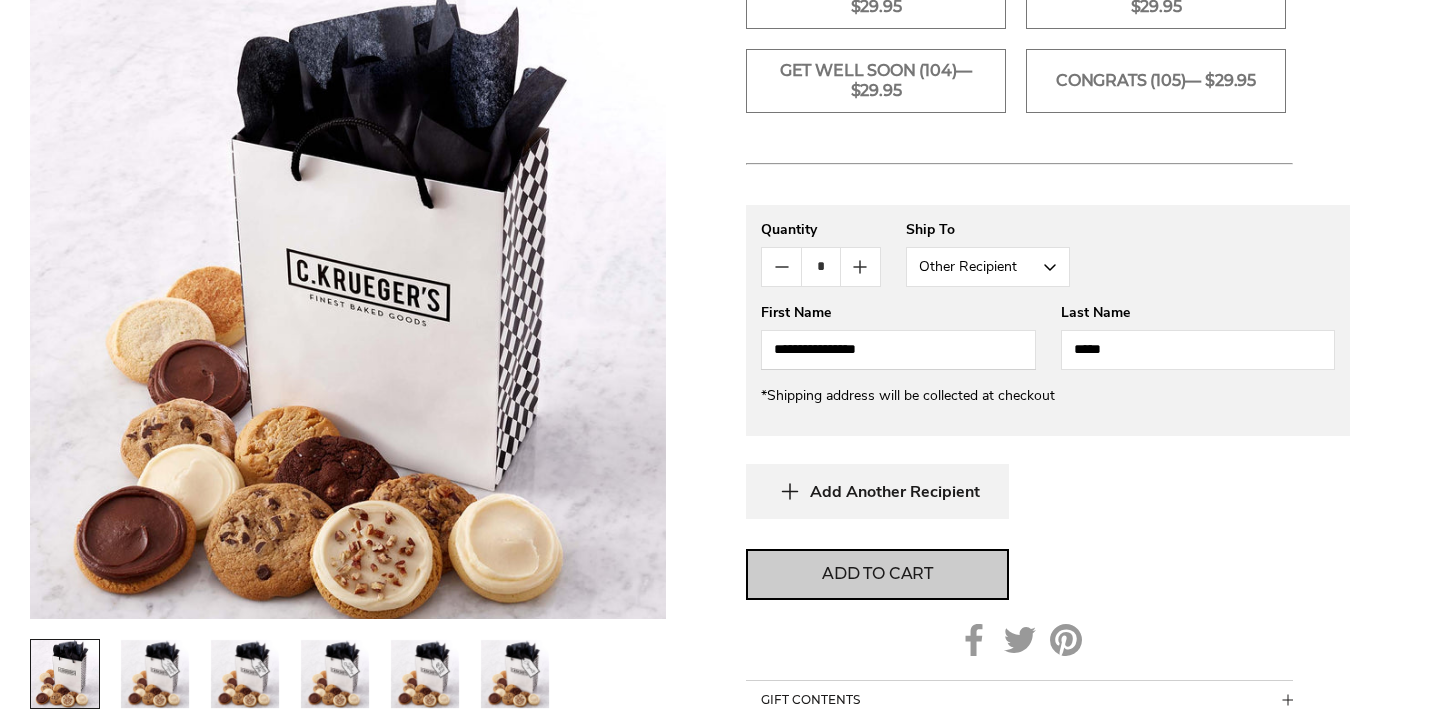 type on "*****" 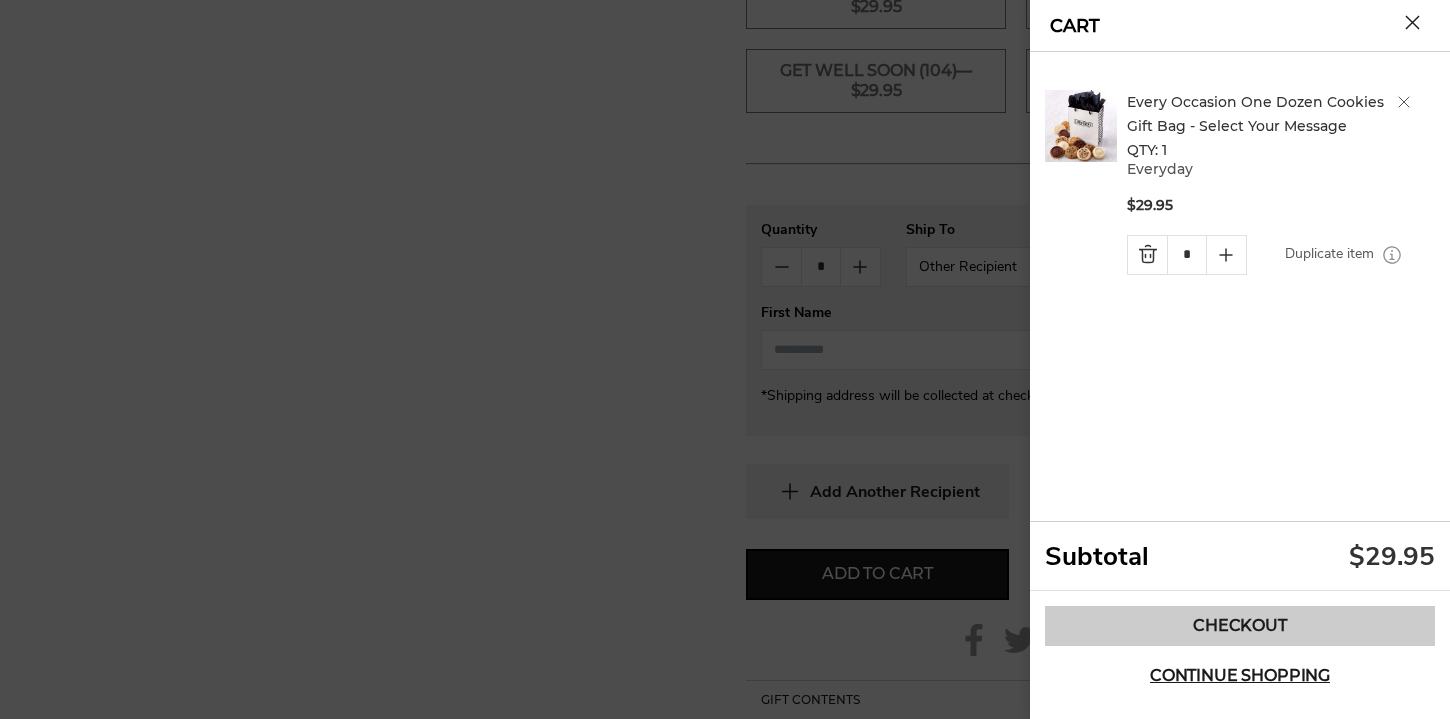 click on "Checkout" at bounding box center (1240, 626) 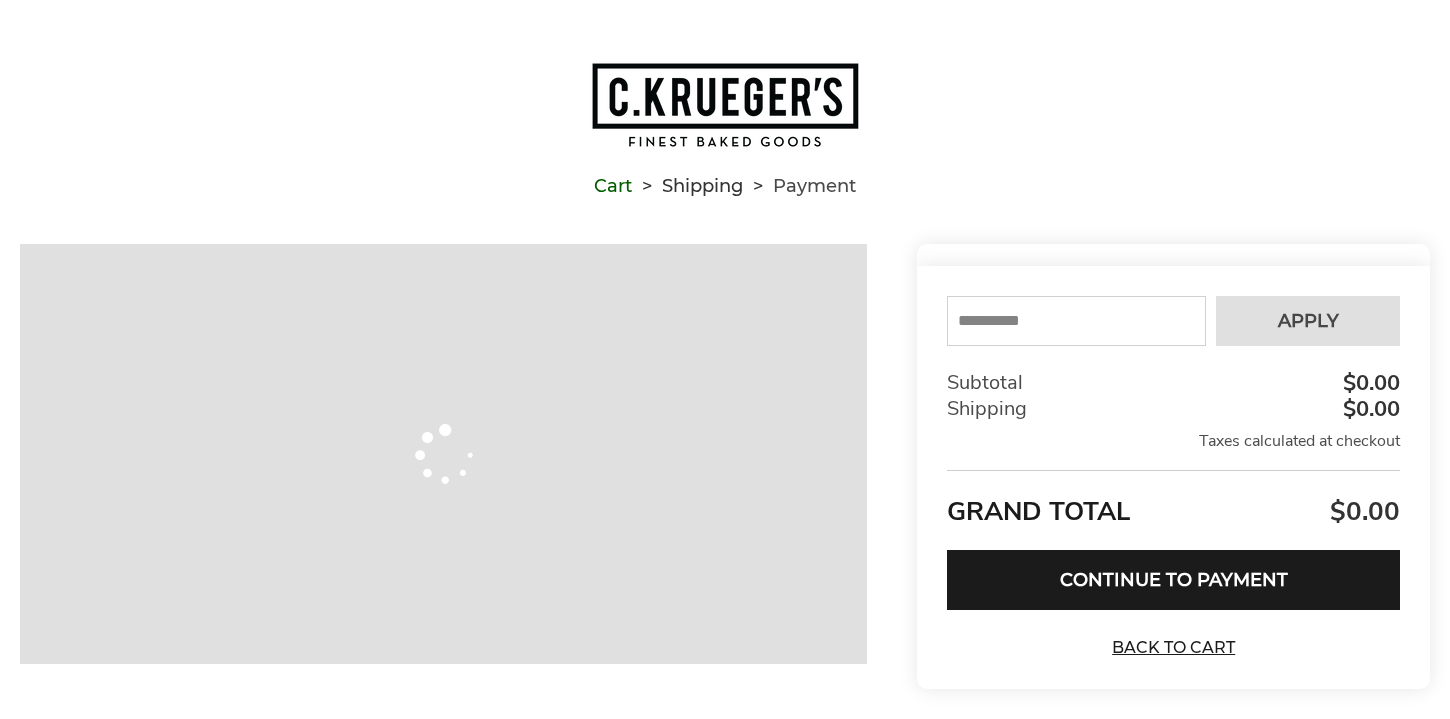 scroll, scrollTop: 0, scrollLeft: 0, axis: both 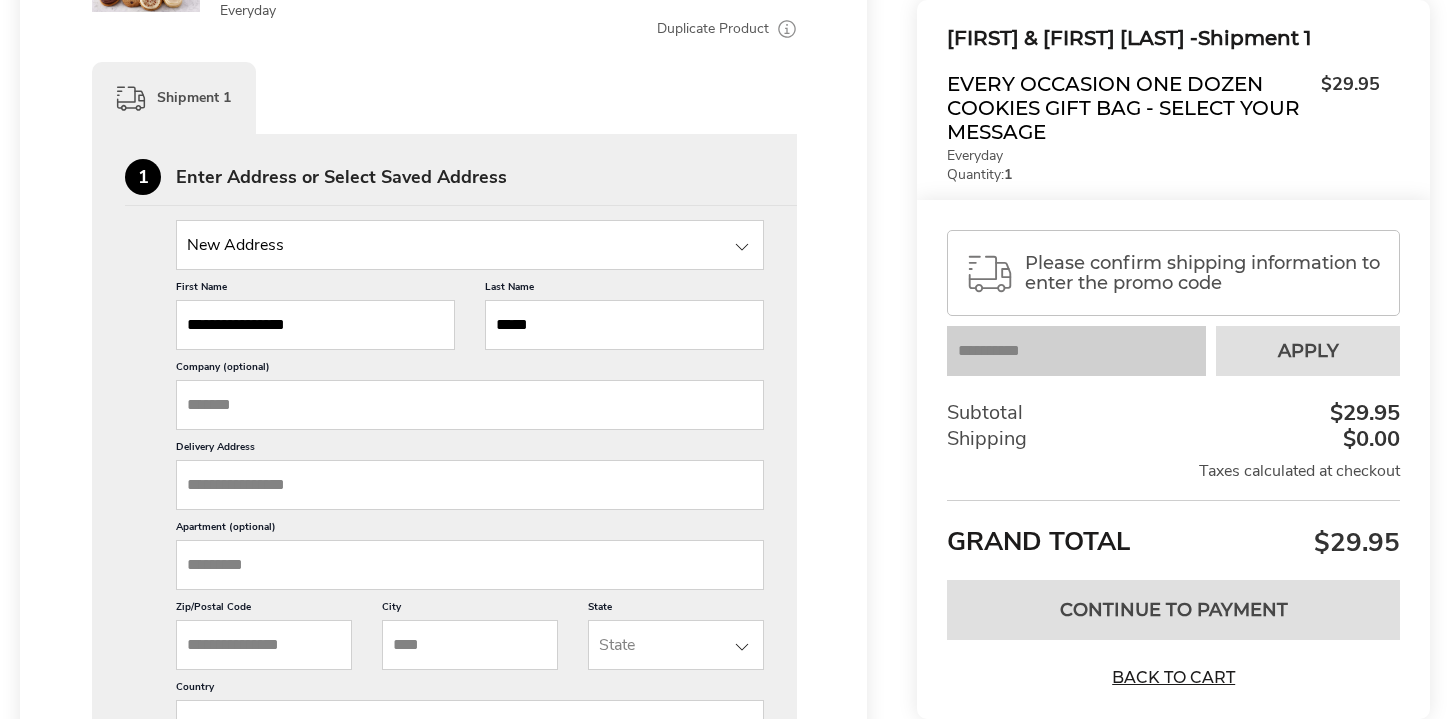 click on "Delivery Address" at bounding box center [470, 485] 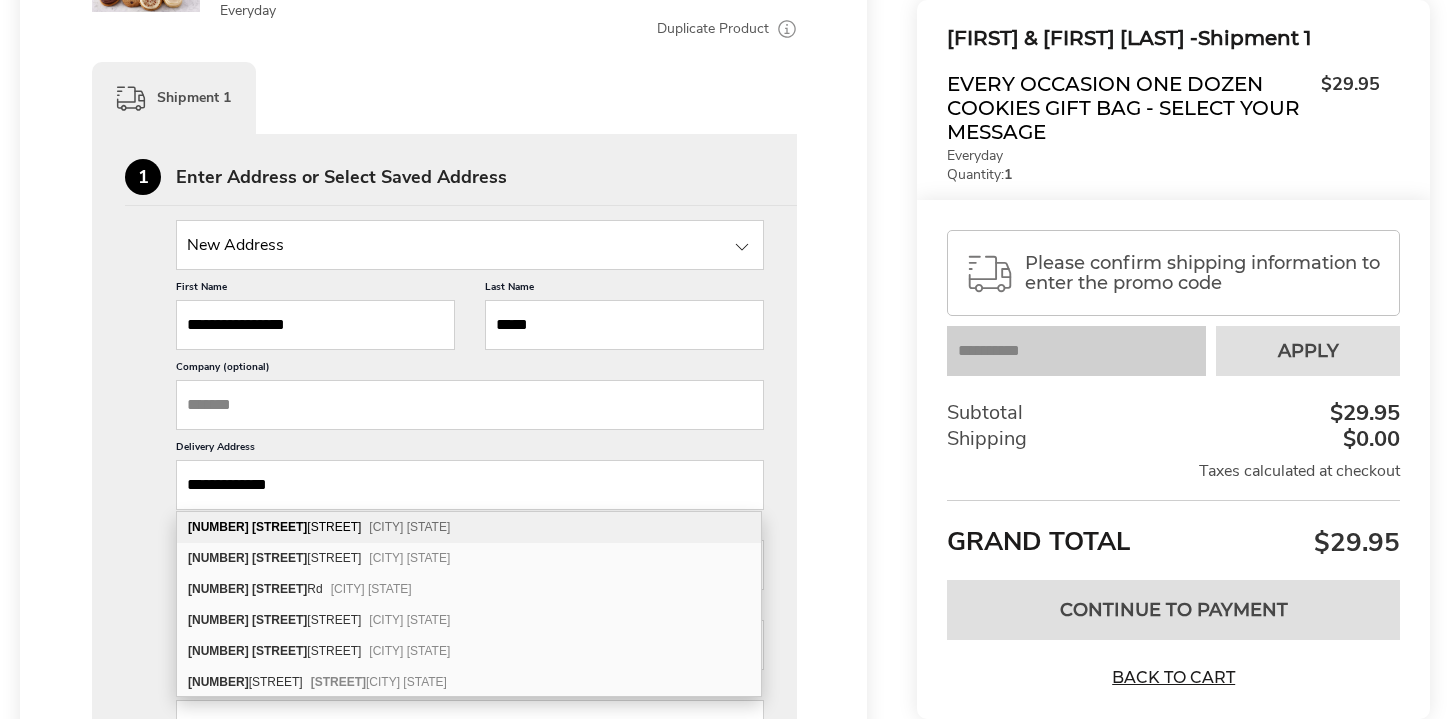 click on "[NUMBER] [STREET] [CITY] [STATE] [ZIP]" at bounding box center [469, 527] 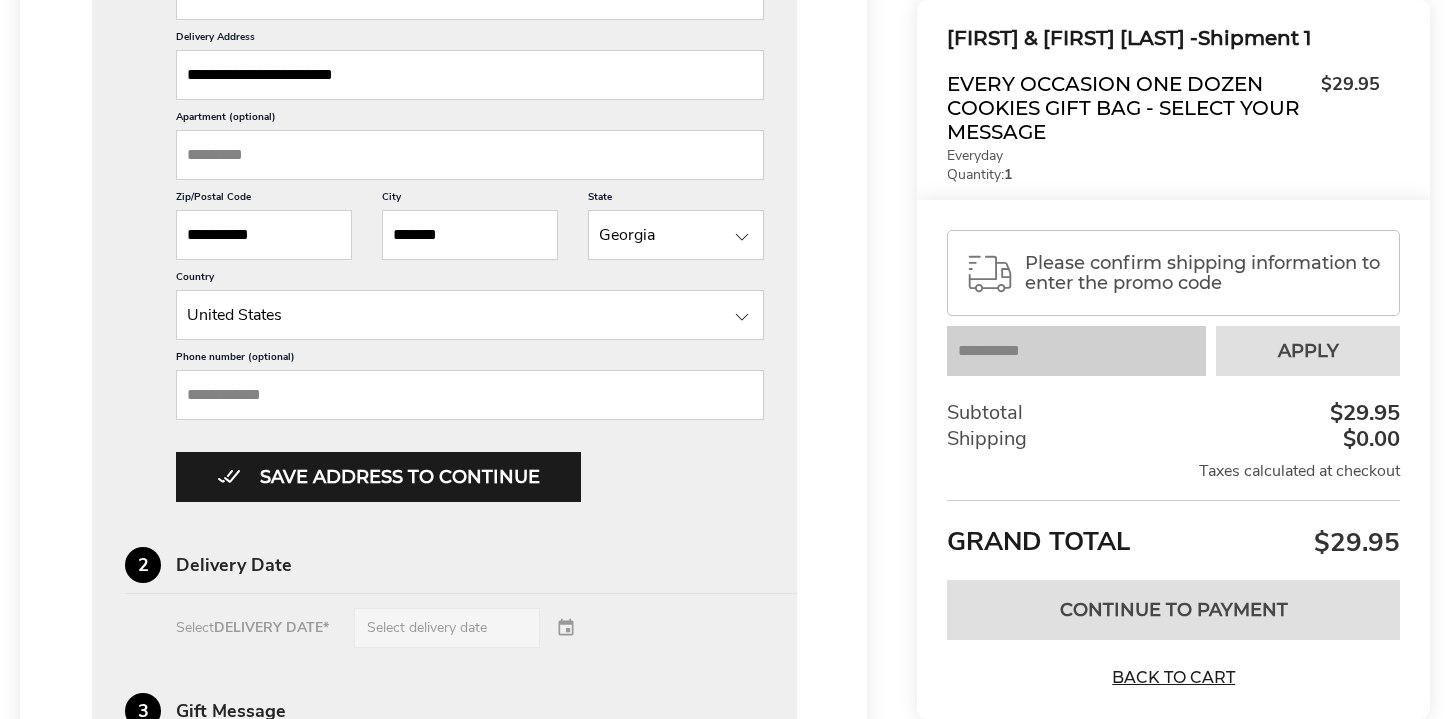 scroll, scrollTop: 891, scrollLeft: 0, axis: vertical 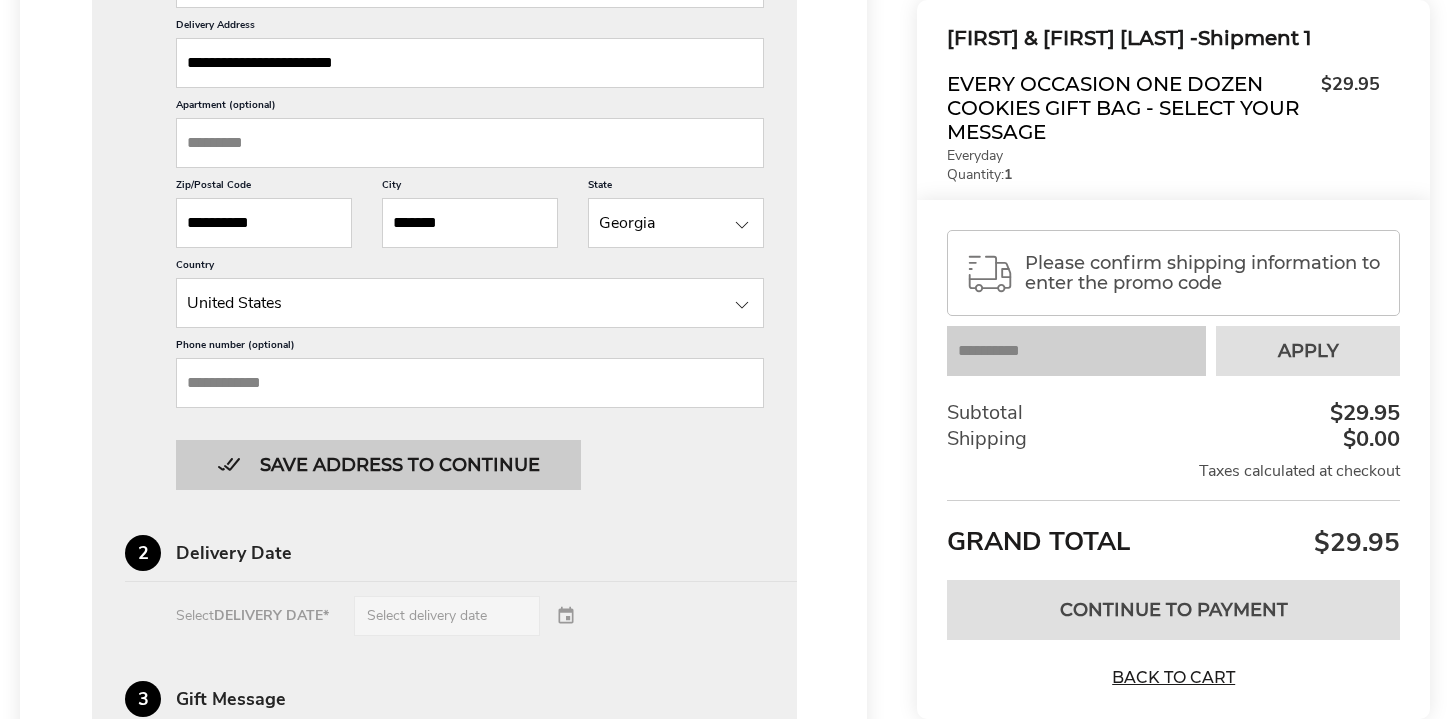 click on "Save address to continue" at bounding box center (378, 465) 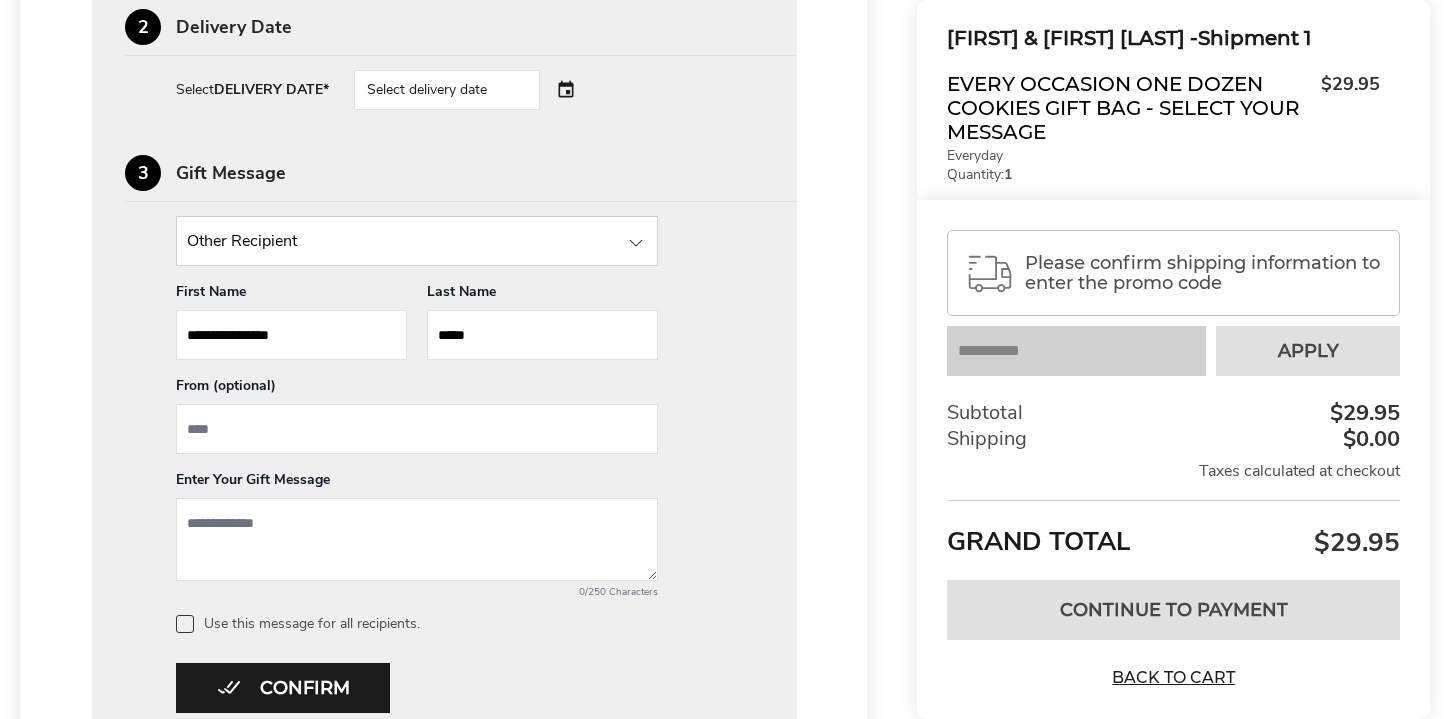 scroll, scrollTop: 999, scrollLeft: 0, axis: vertical 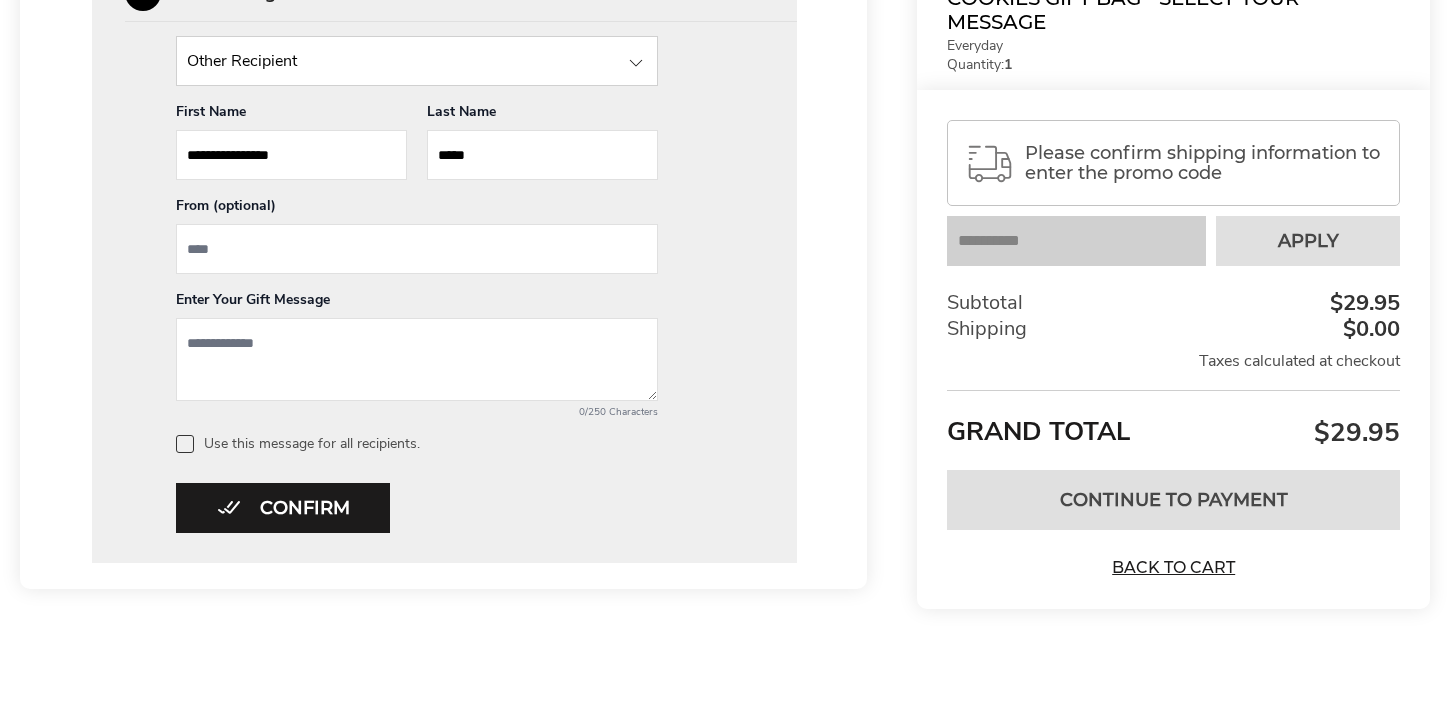 click at bounding box center (417, 359) 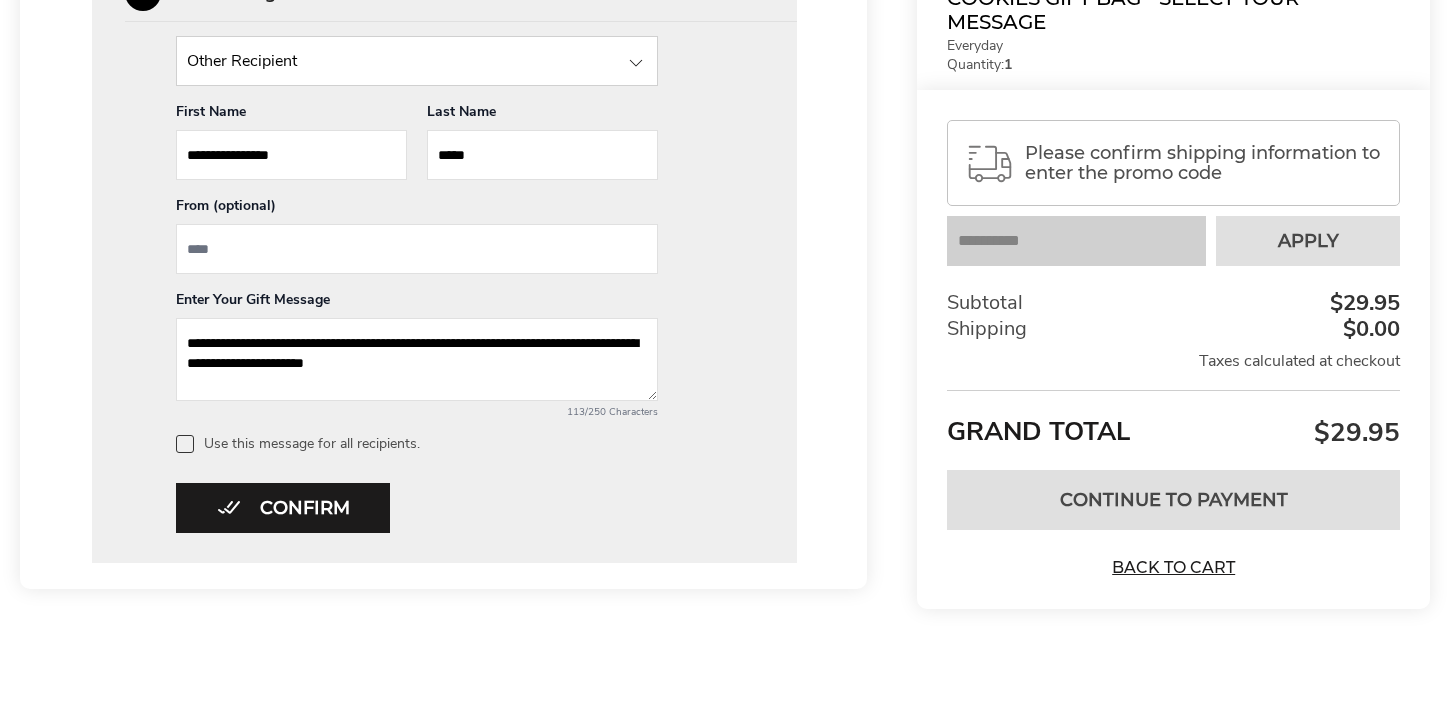 click on "**********" at bounding box center [417, 359] 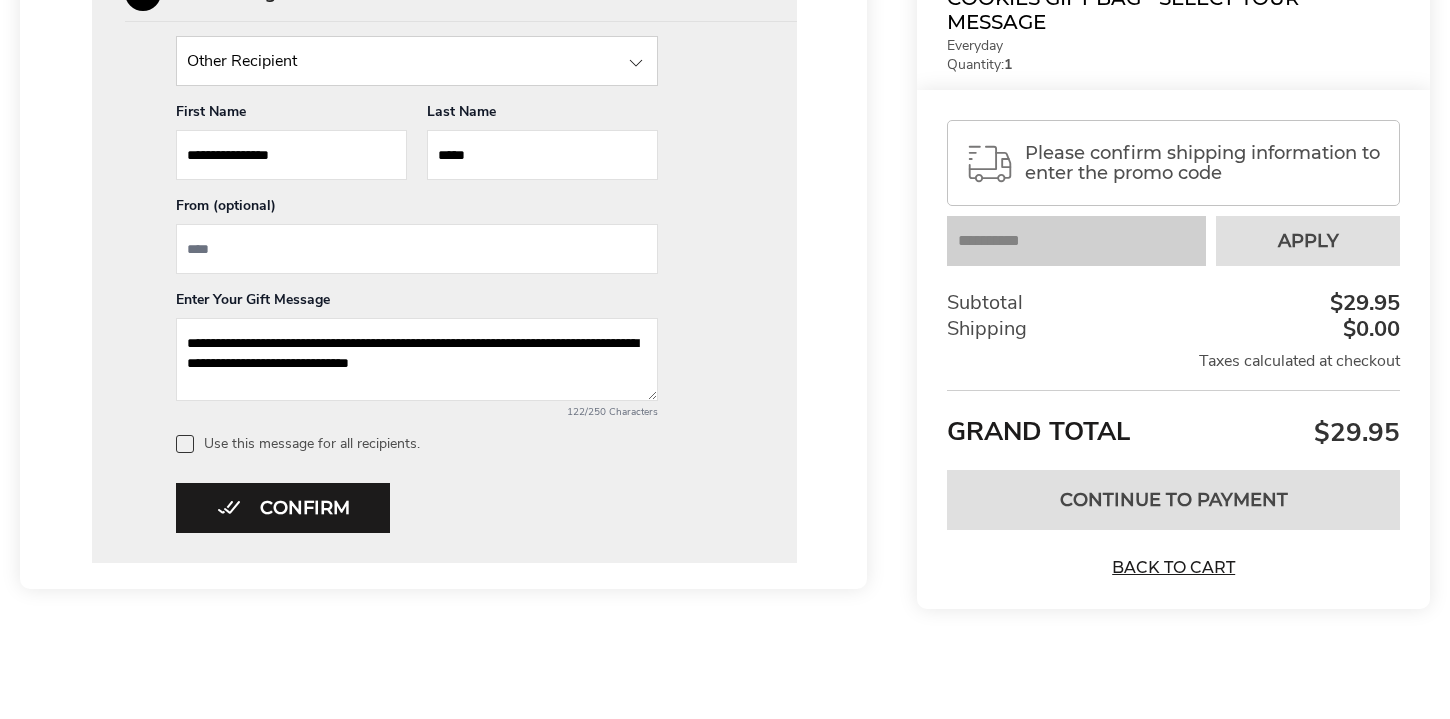 click on "**********" at bounding box center [417, 359] 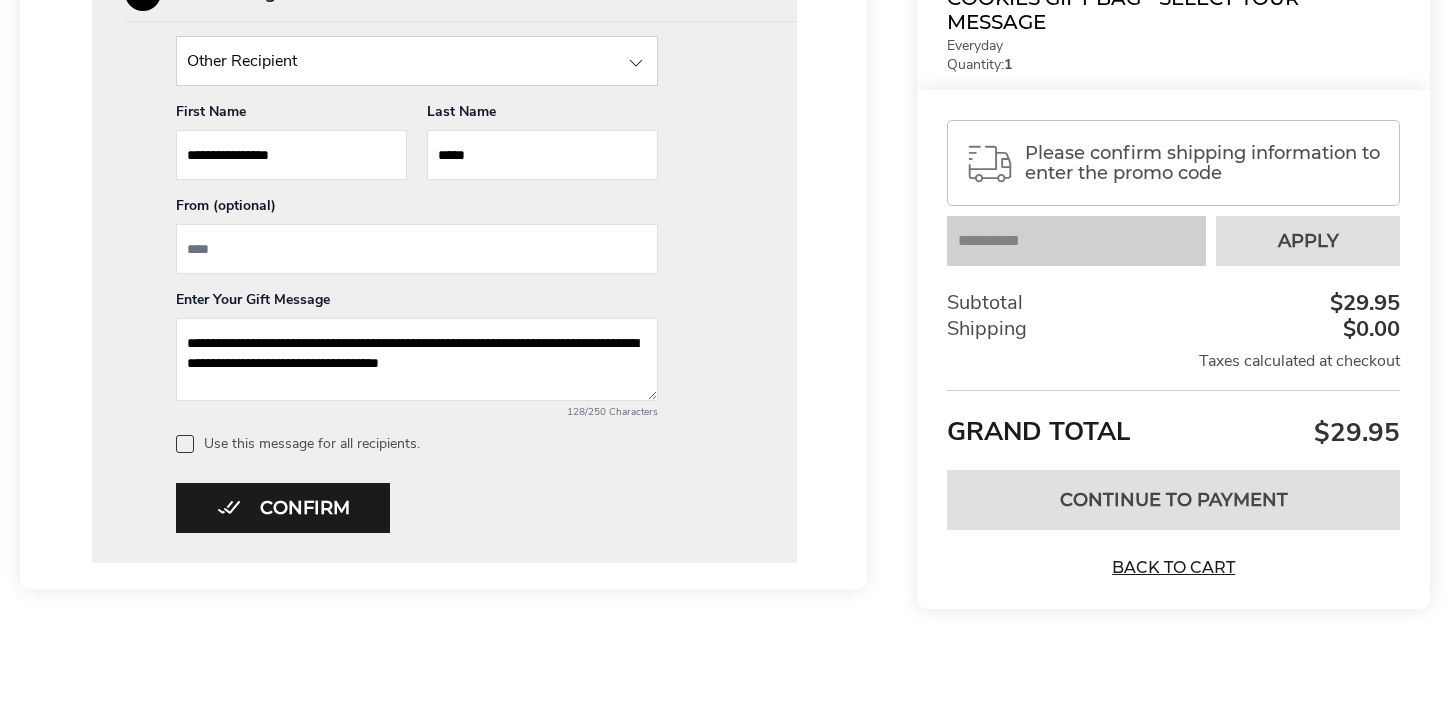 click on "**********" at bounding box center [417, 359] 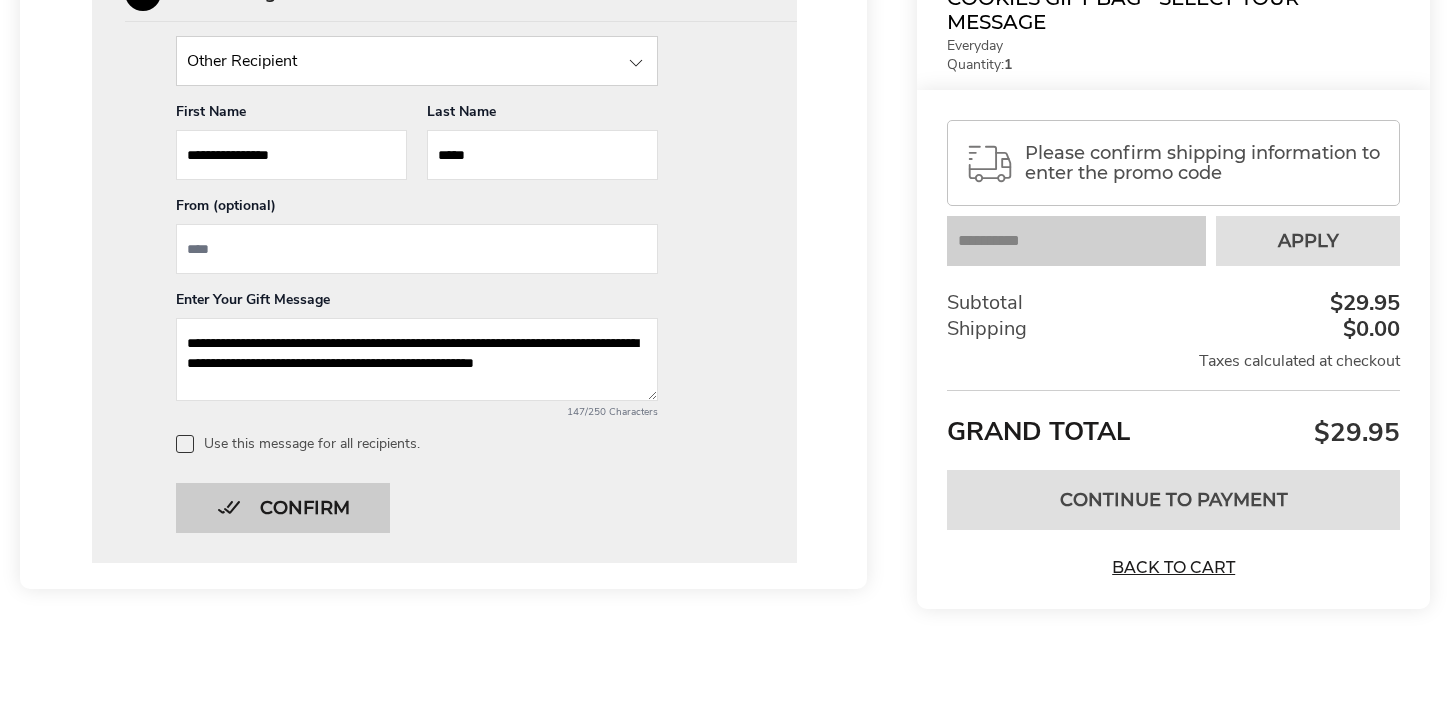 type on "**********" 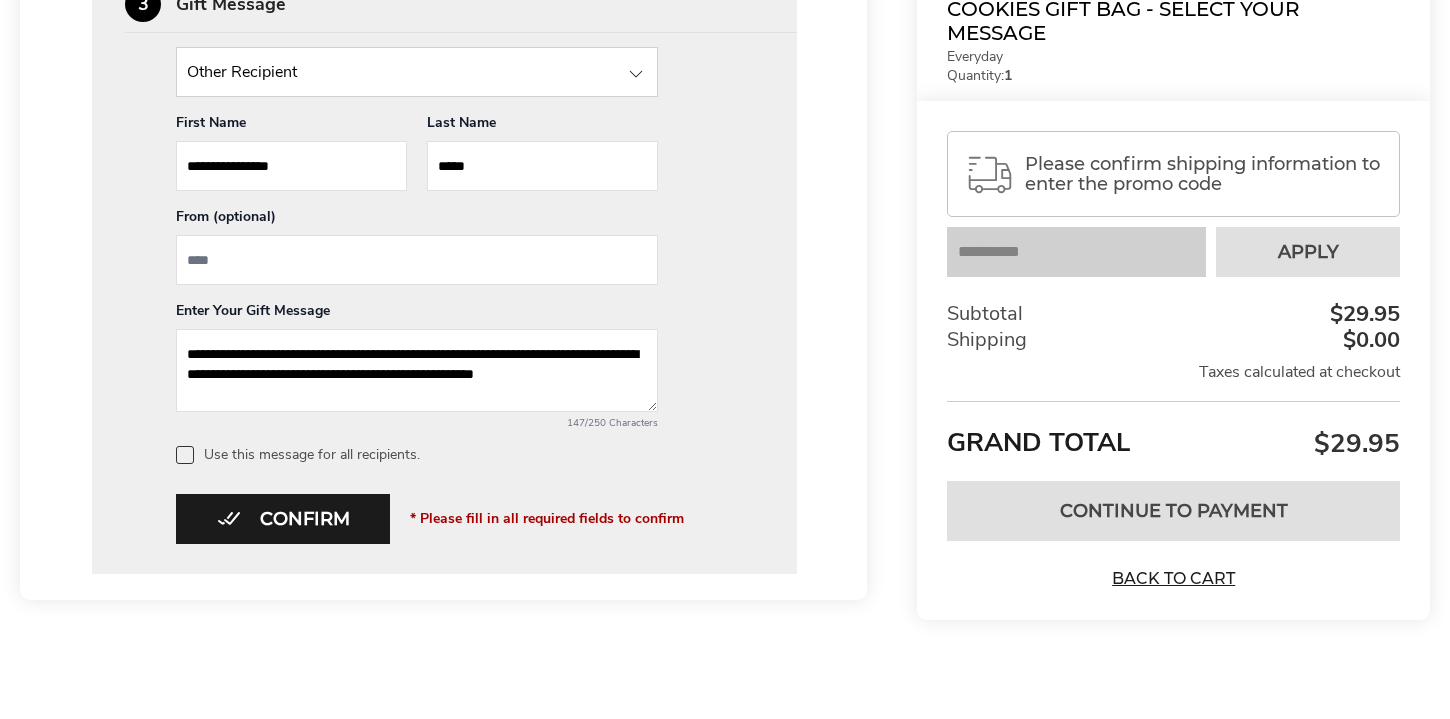 scroll, scrollTop: 983, scrollLeft: 0, axis: vertical 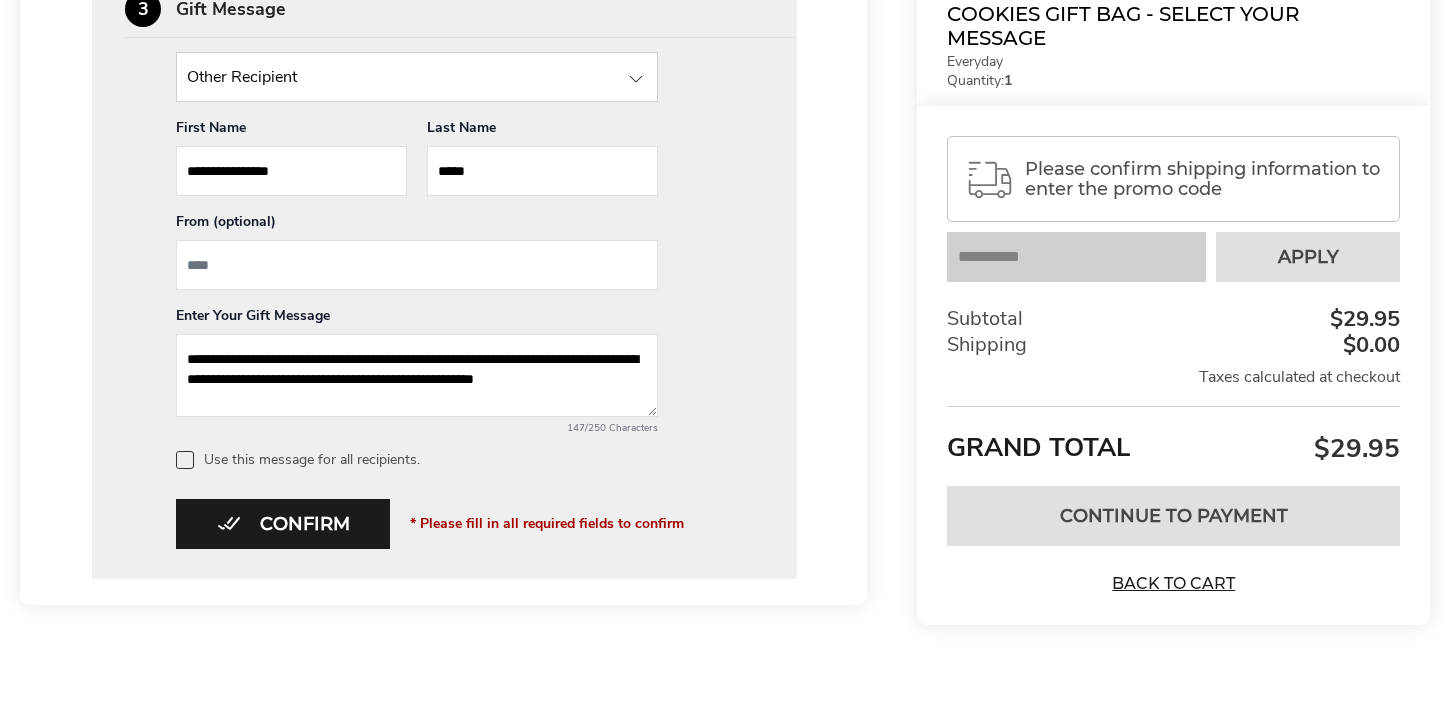 click at bounding box center [417, 265] 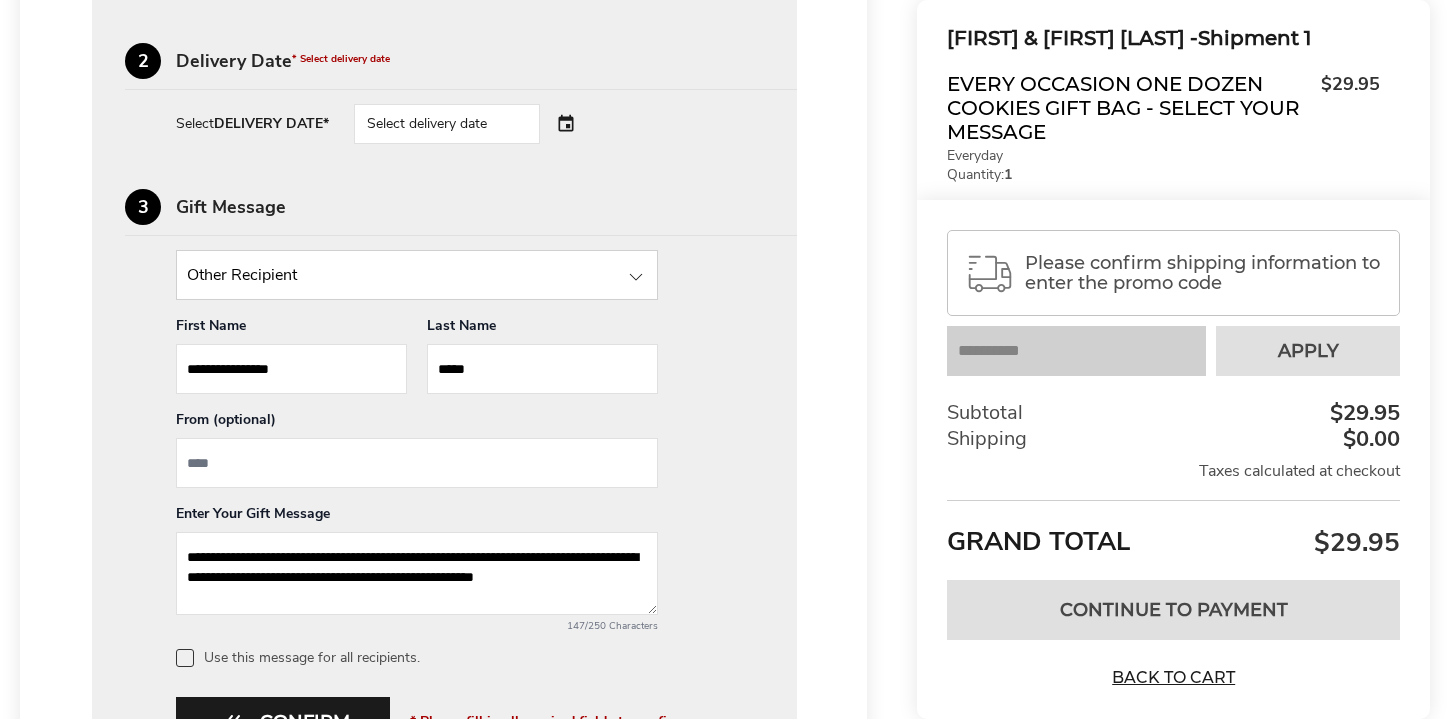 scroll, scrollTop: 760, scrollLeft: 0, axis: vertical 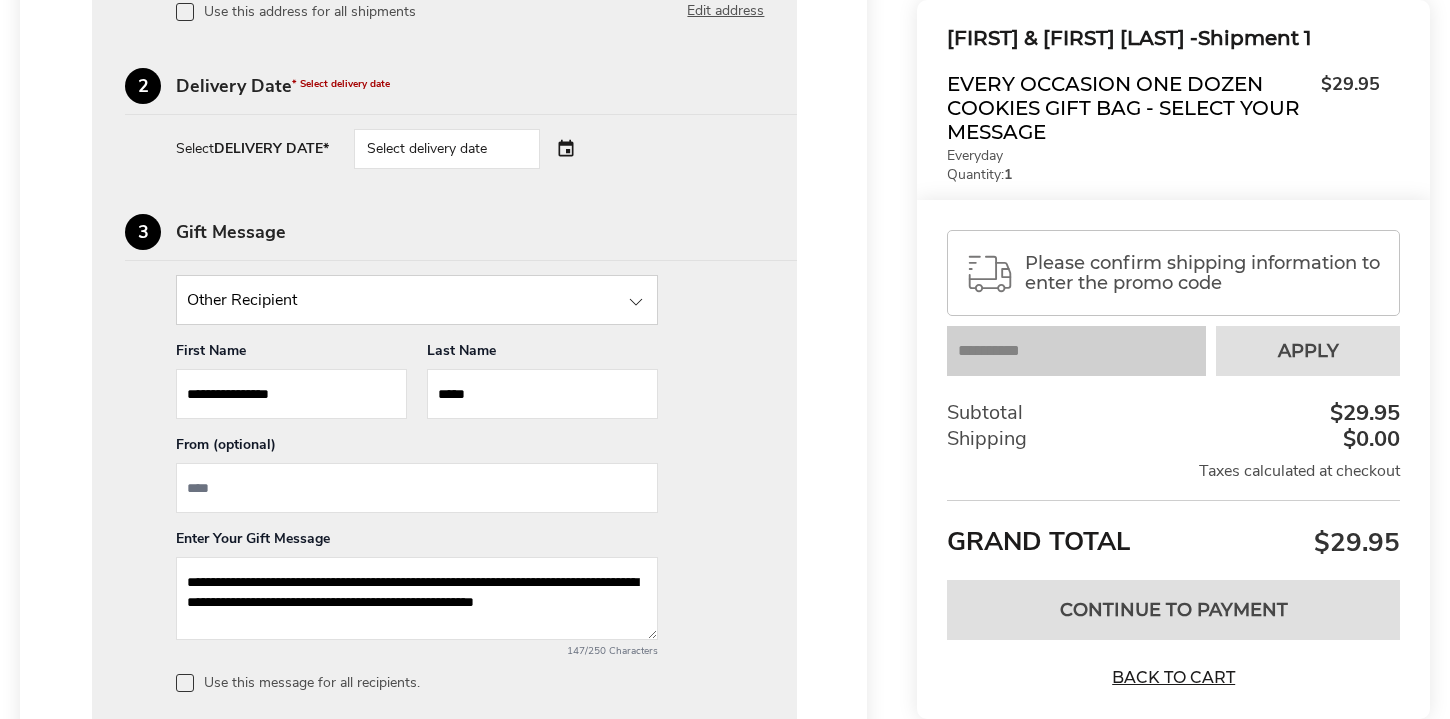 click on "Select delivery date" at bounding box center (447, 149) 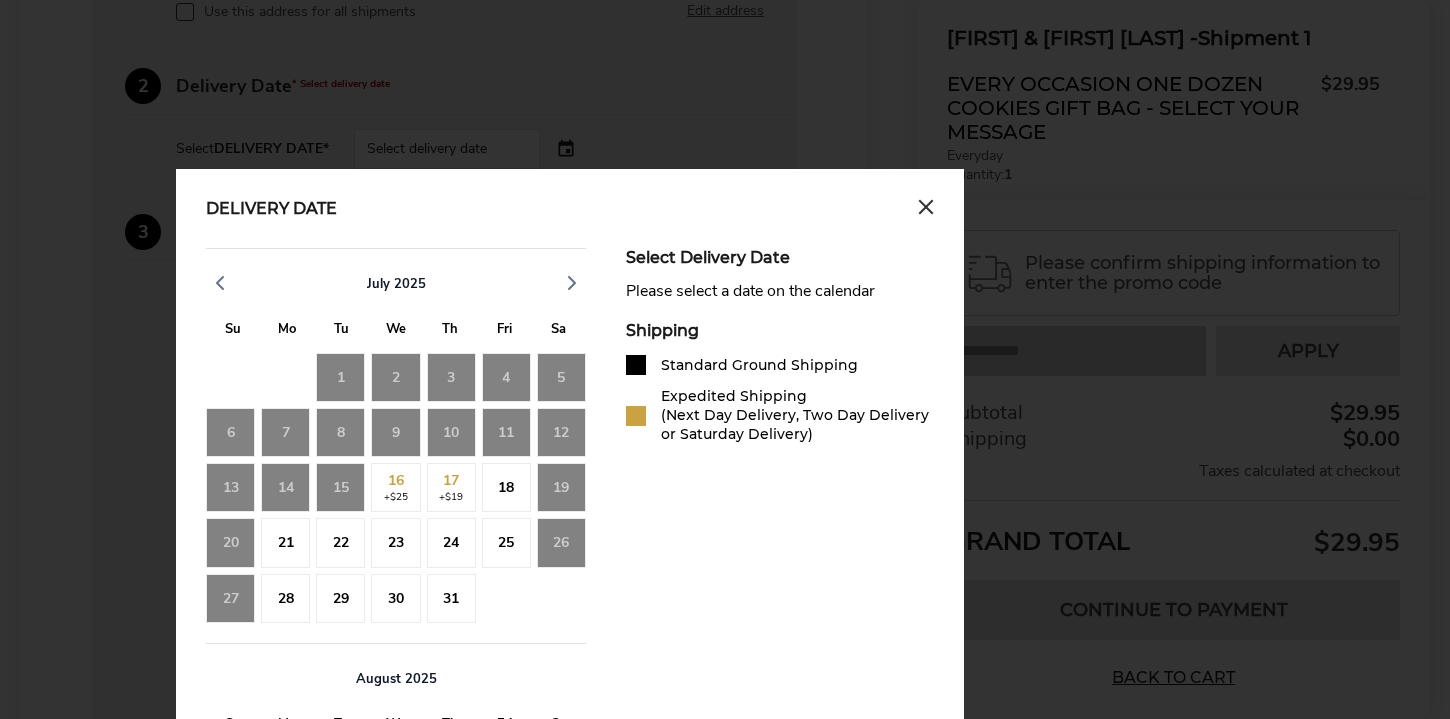 click on "19" 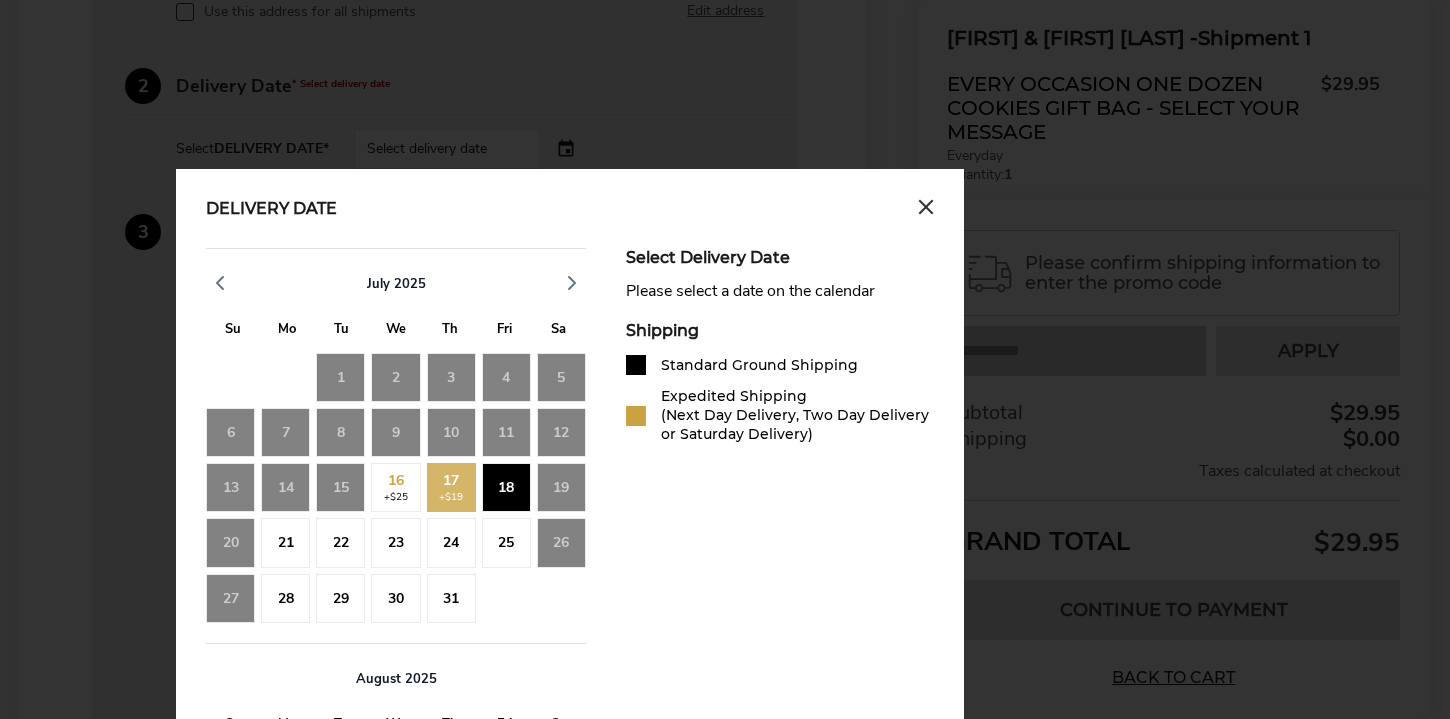 click on "18" 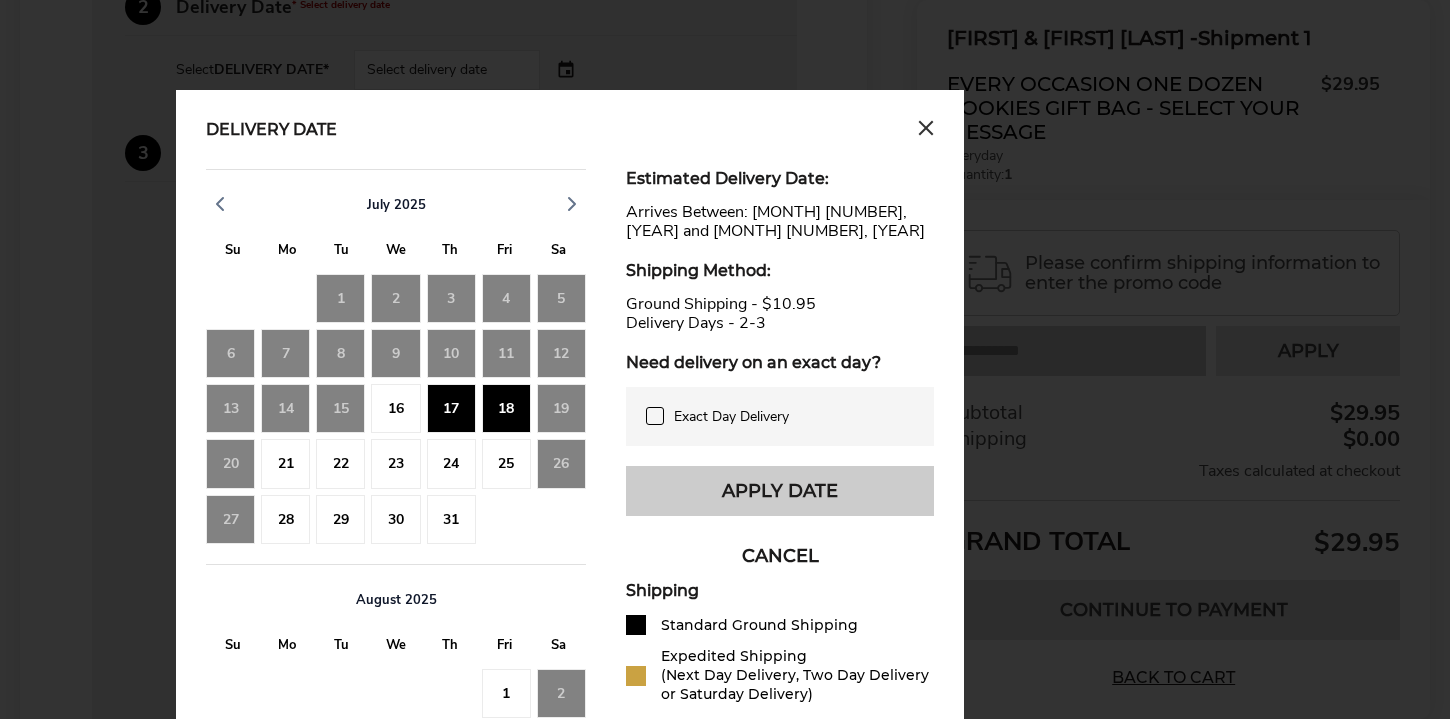 scroll, scrollTop: 843, scrollLeft: 0, axis: vertical 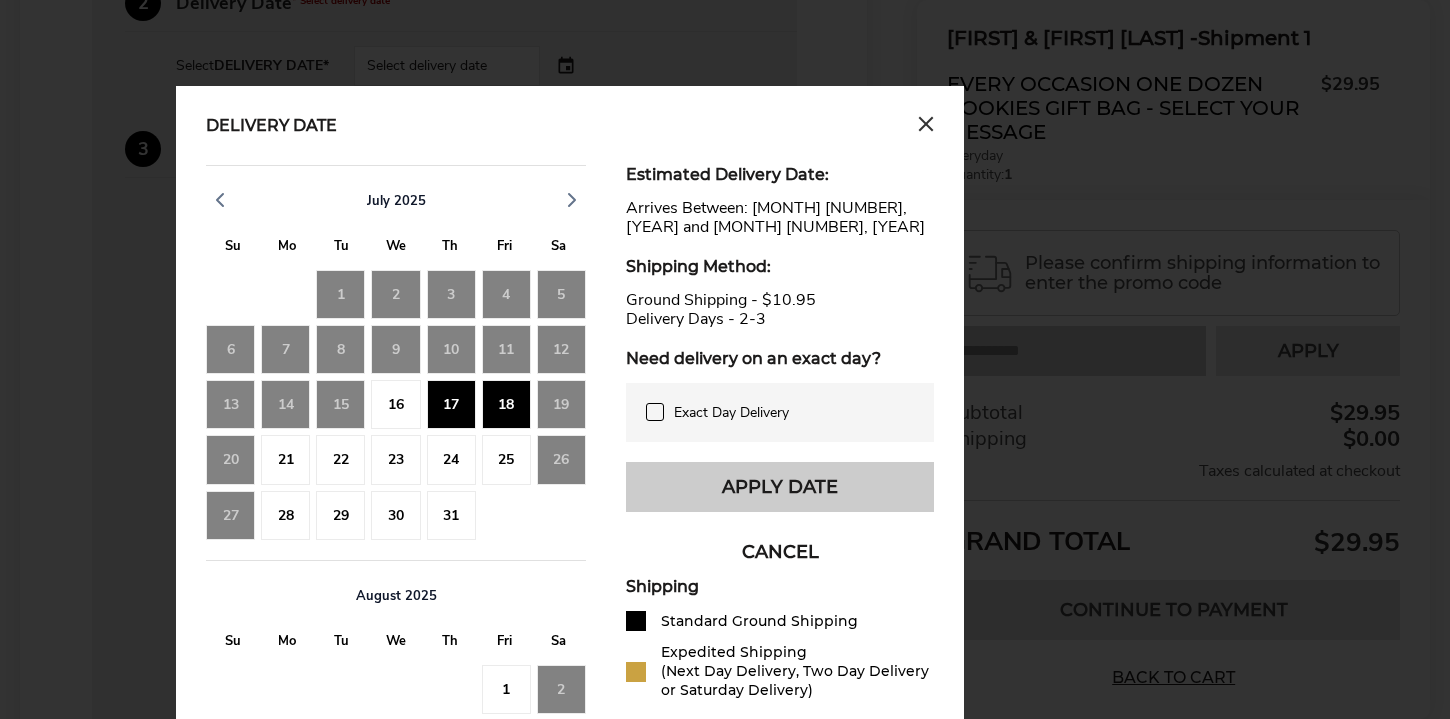 click on "Apply Date" at bounding box center (780, 487) 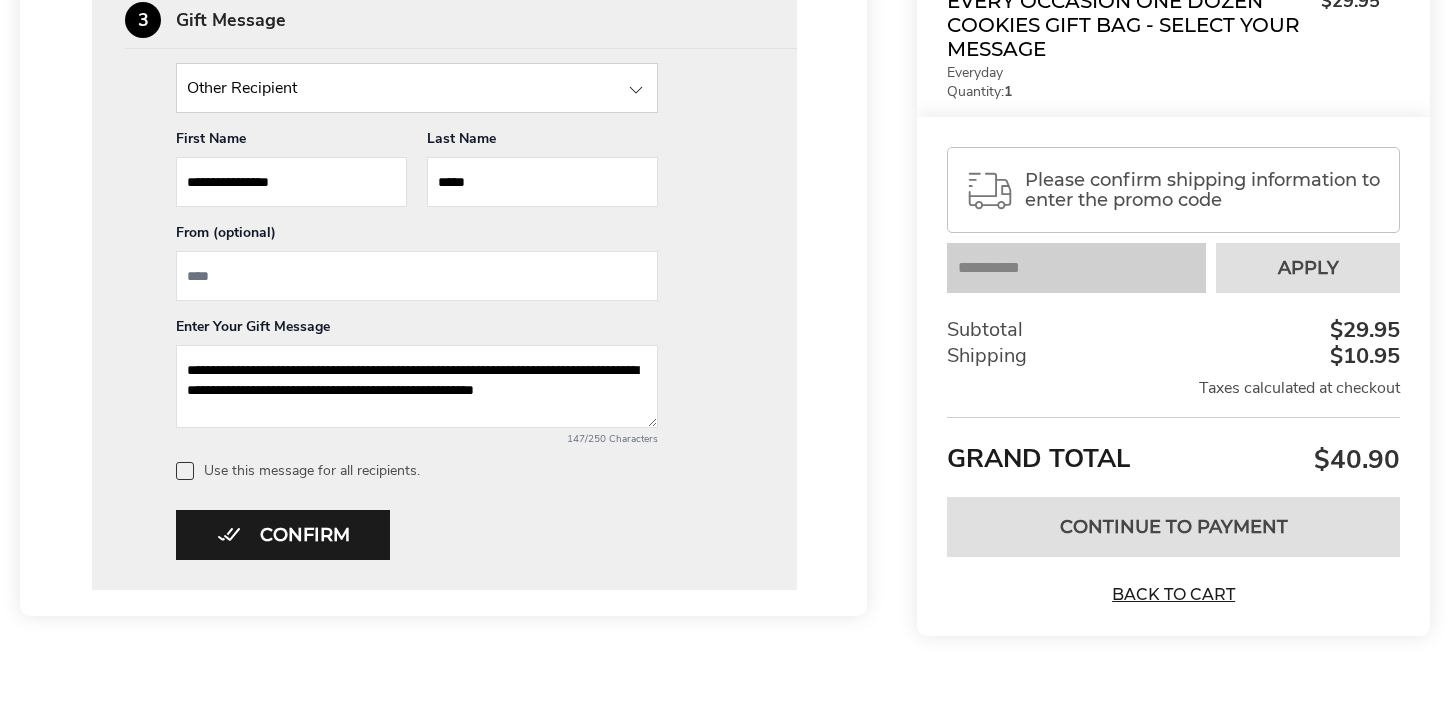 scroll, scrollTop: 995, scrollLeft: 0, axis: vertical 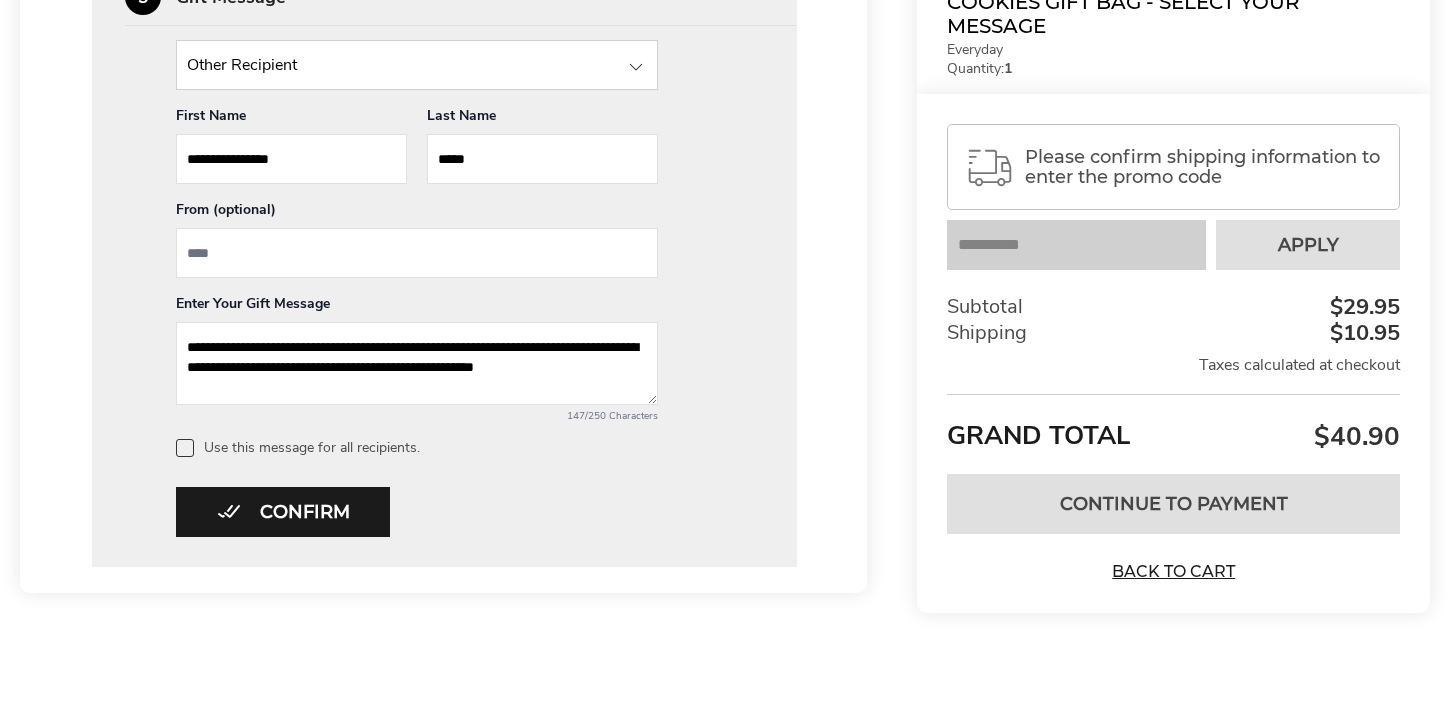 click on "**********" at bounding box center (417, 231) 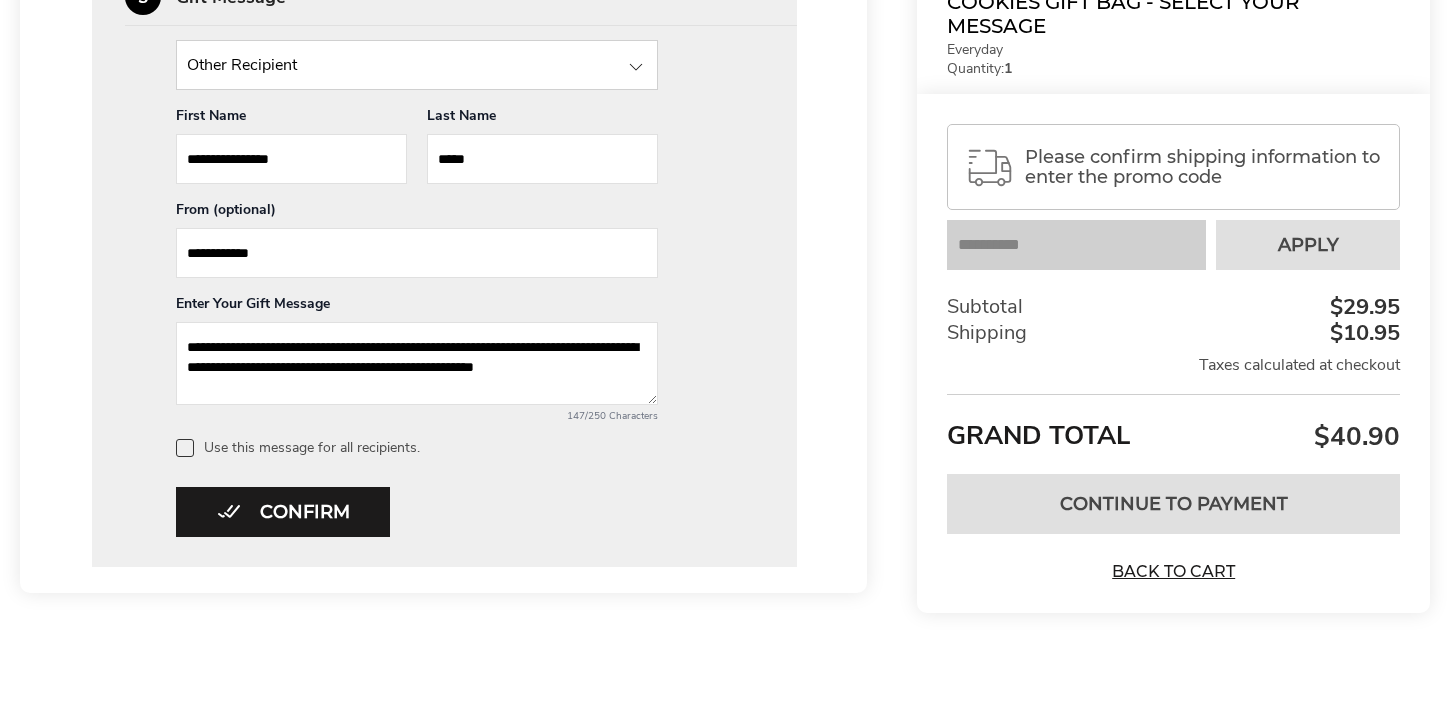 click on "**********" at bounding box center [417, 253] 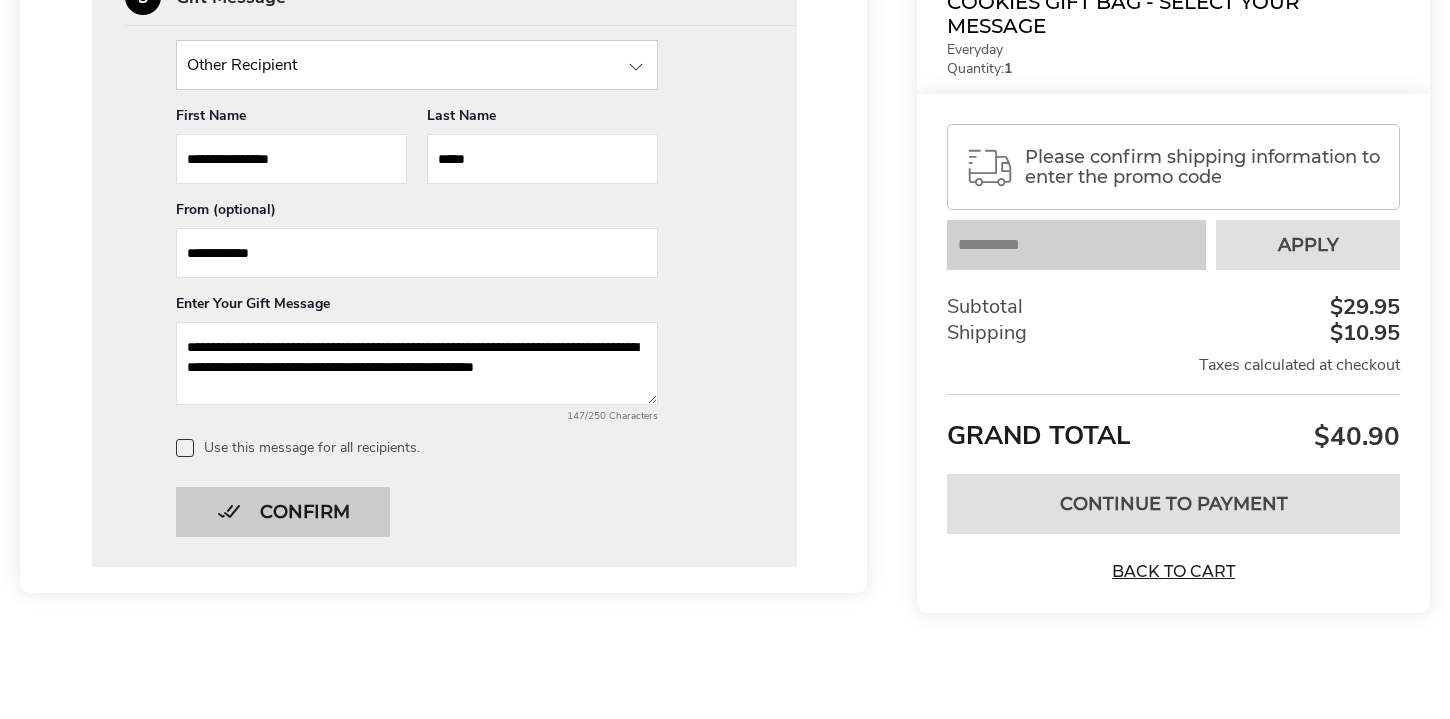 type on "**********" 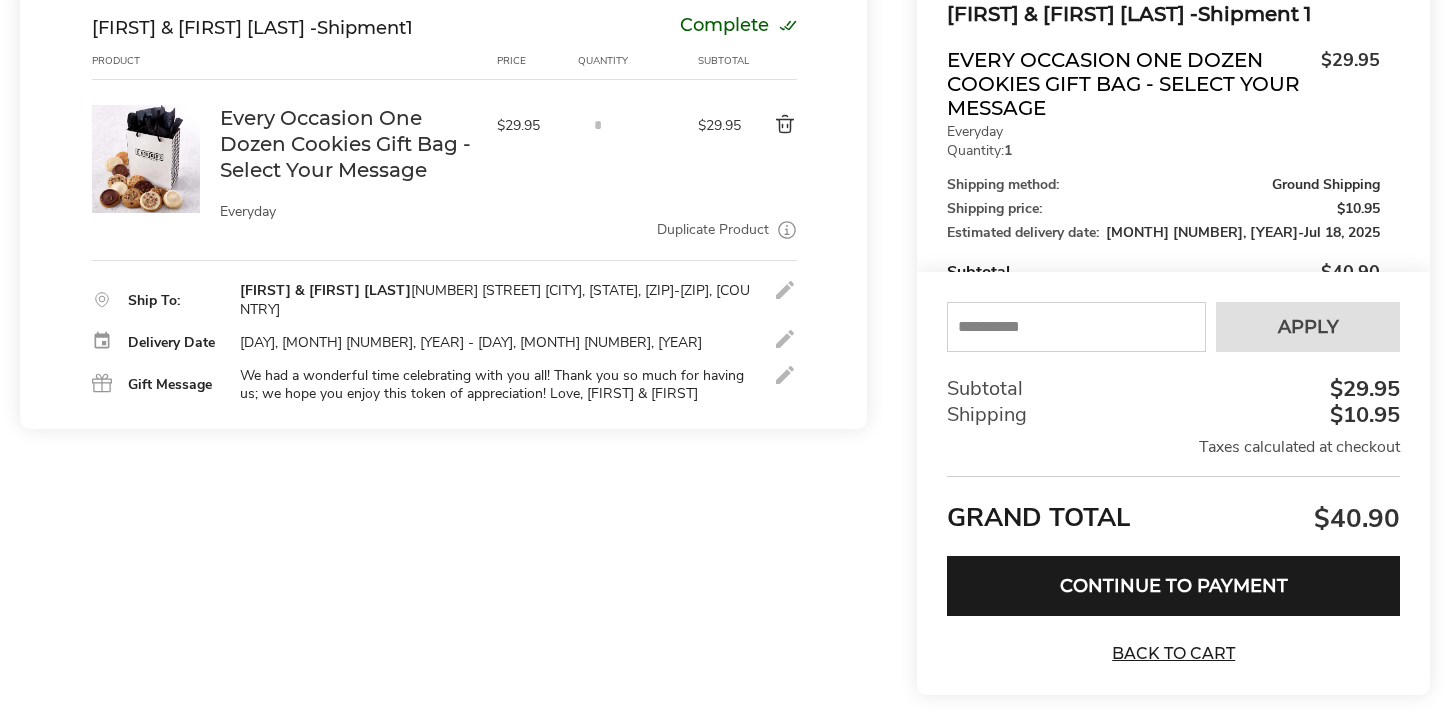 scroll, scrollTop: 251, scrollLeft: 0, axis: vertical 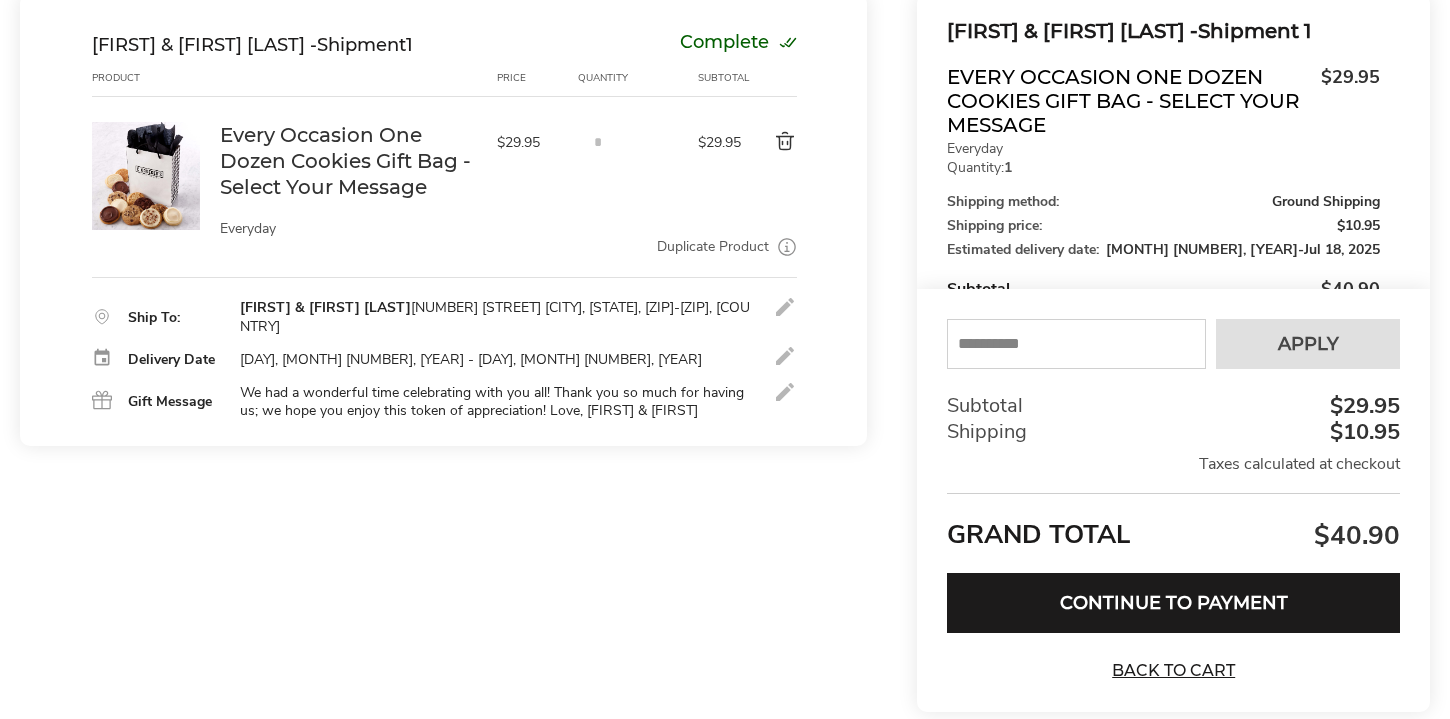 click at bounding box center [1076, 344] 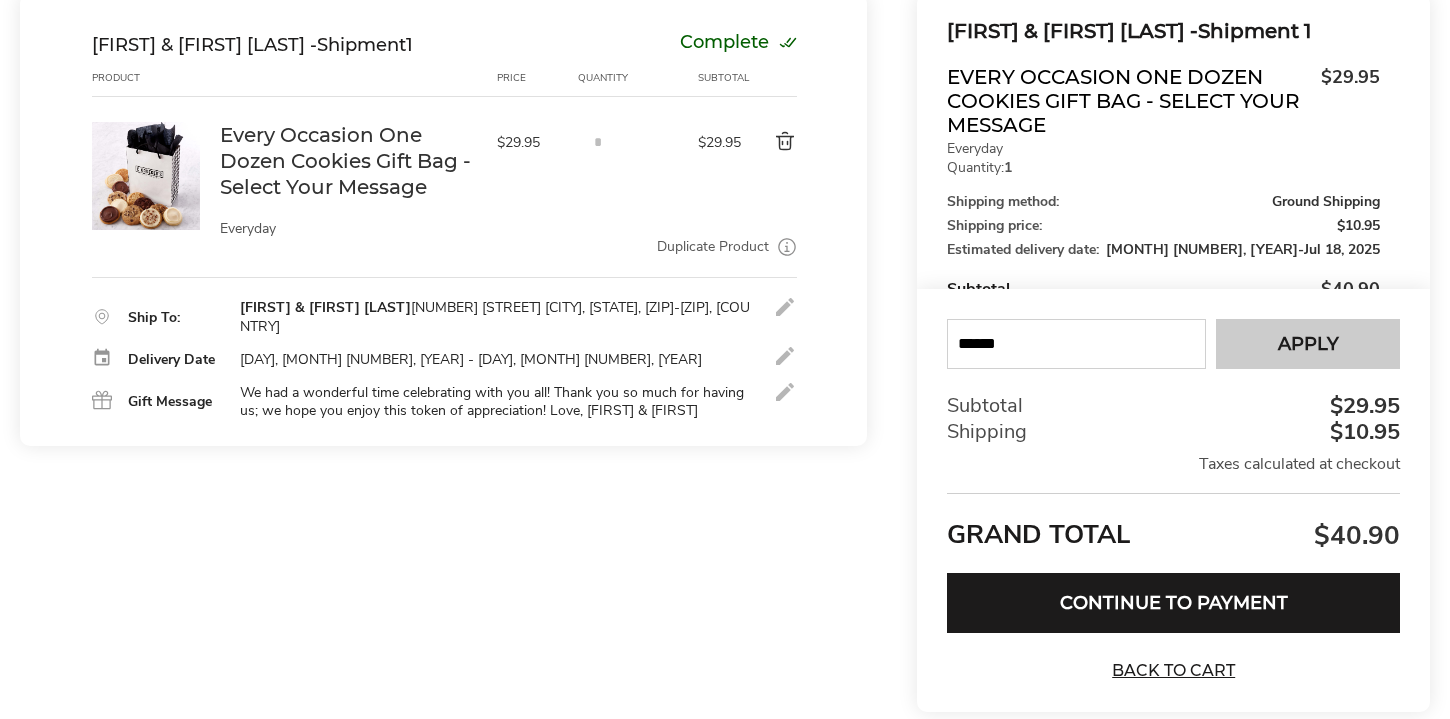 type on "******" 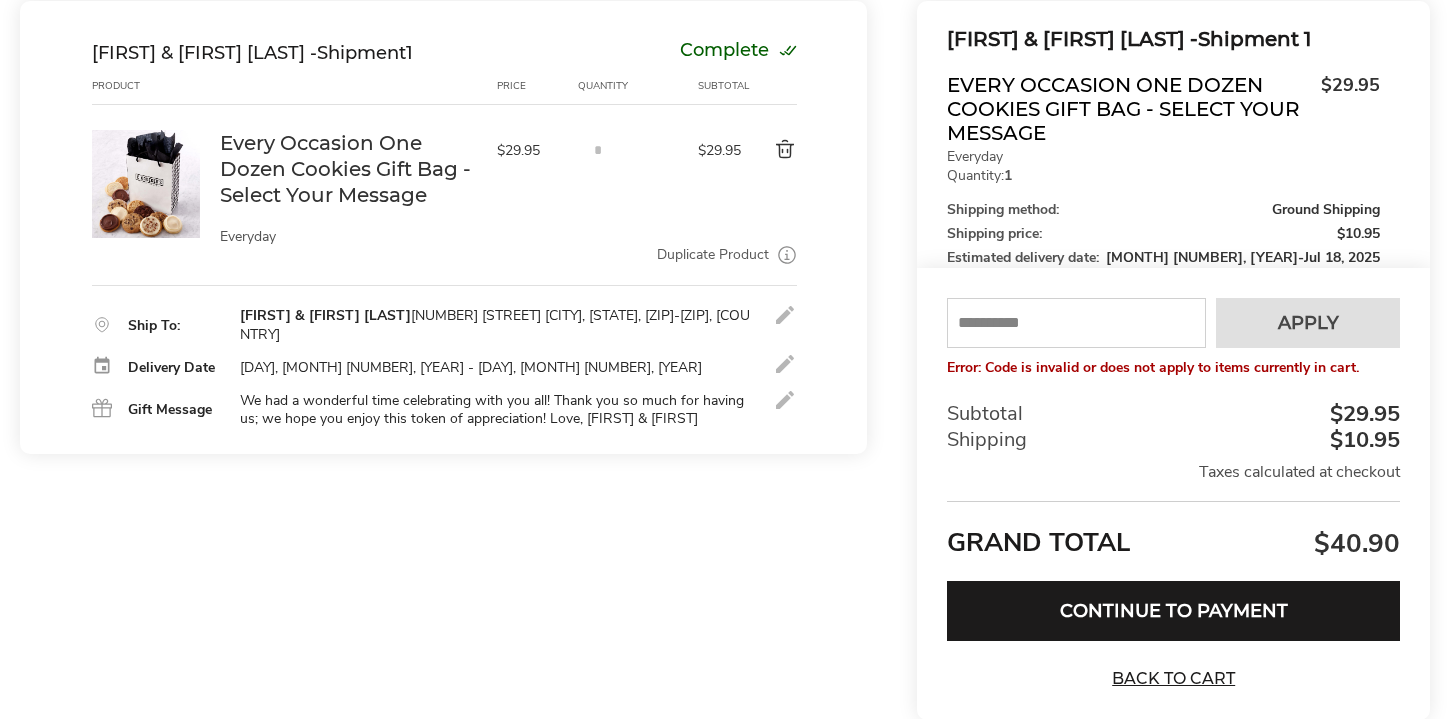 scroll, scrollTop: 239, scrollLeft: 0, axis: vertical 